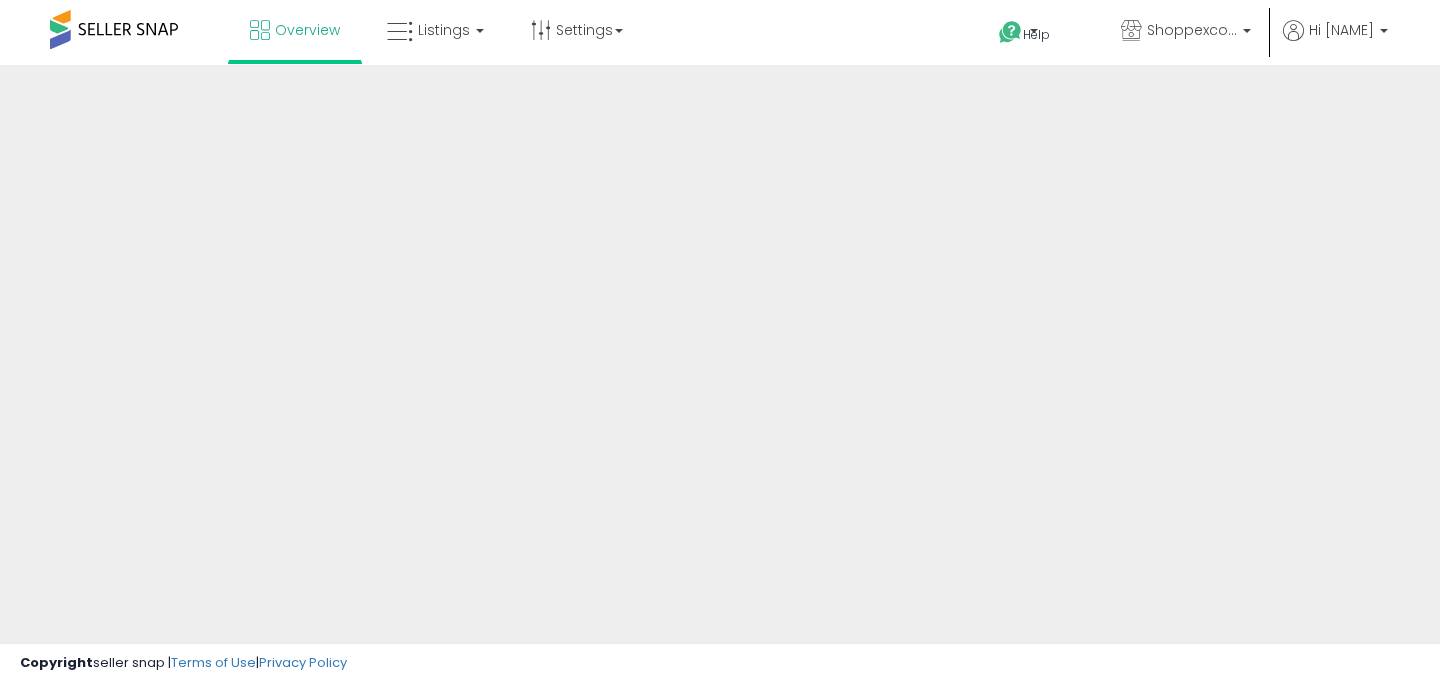 scroll, scrollTop: 0, scrollLeft: 0, axis: both 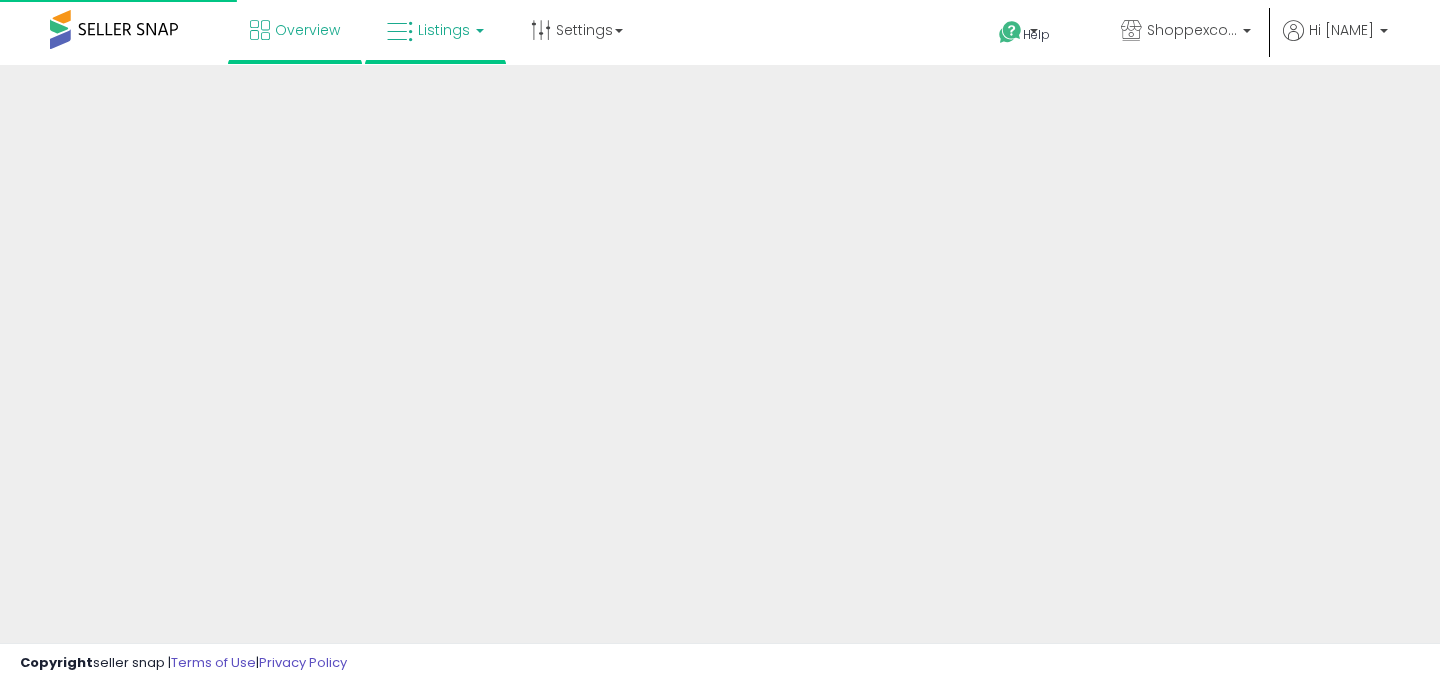 click on "Listings" at bounding box center (444, 30) 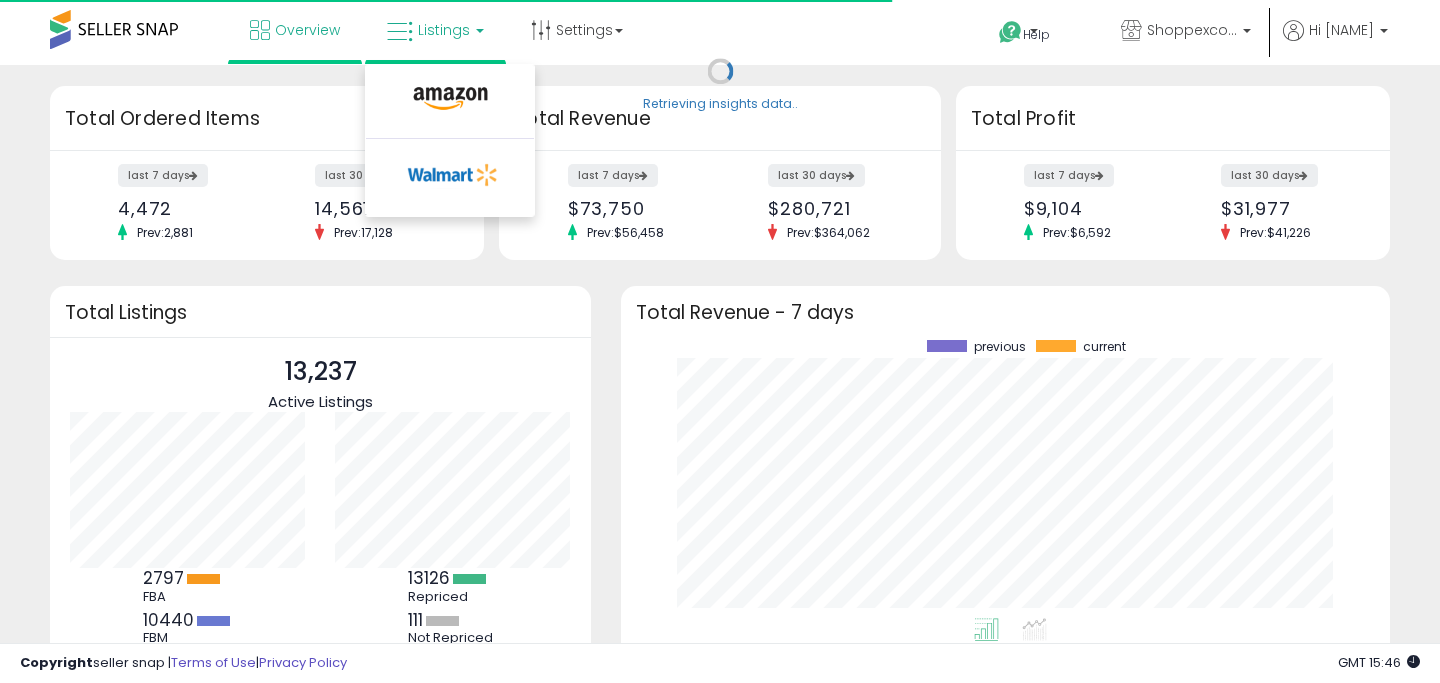 scroll, scrollTop: 999800, scrollLeft: 999735, axis: both 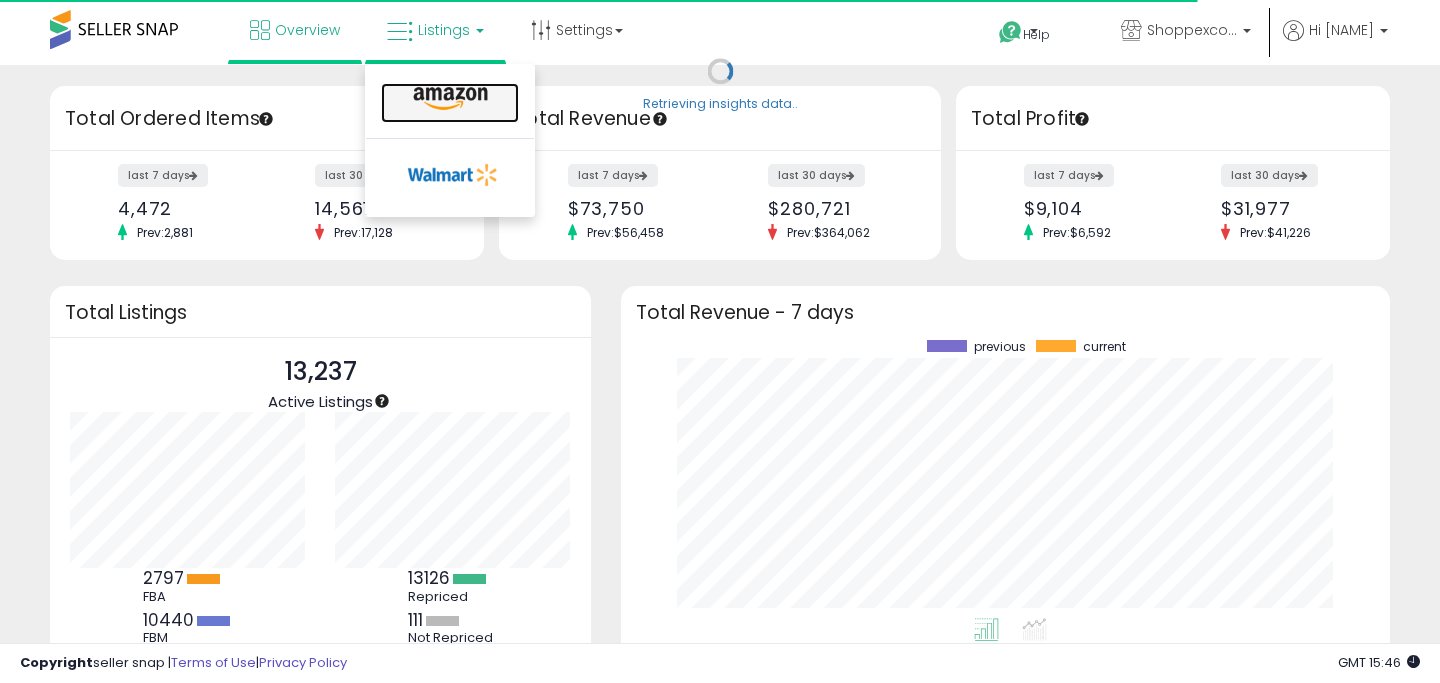 click at bounding box center (450, 99) 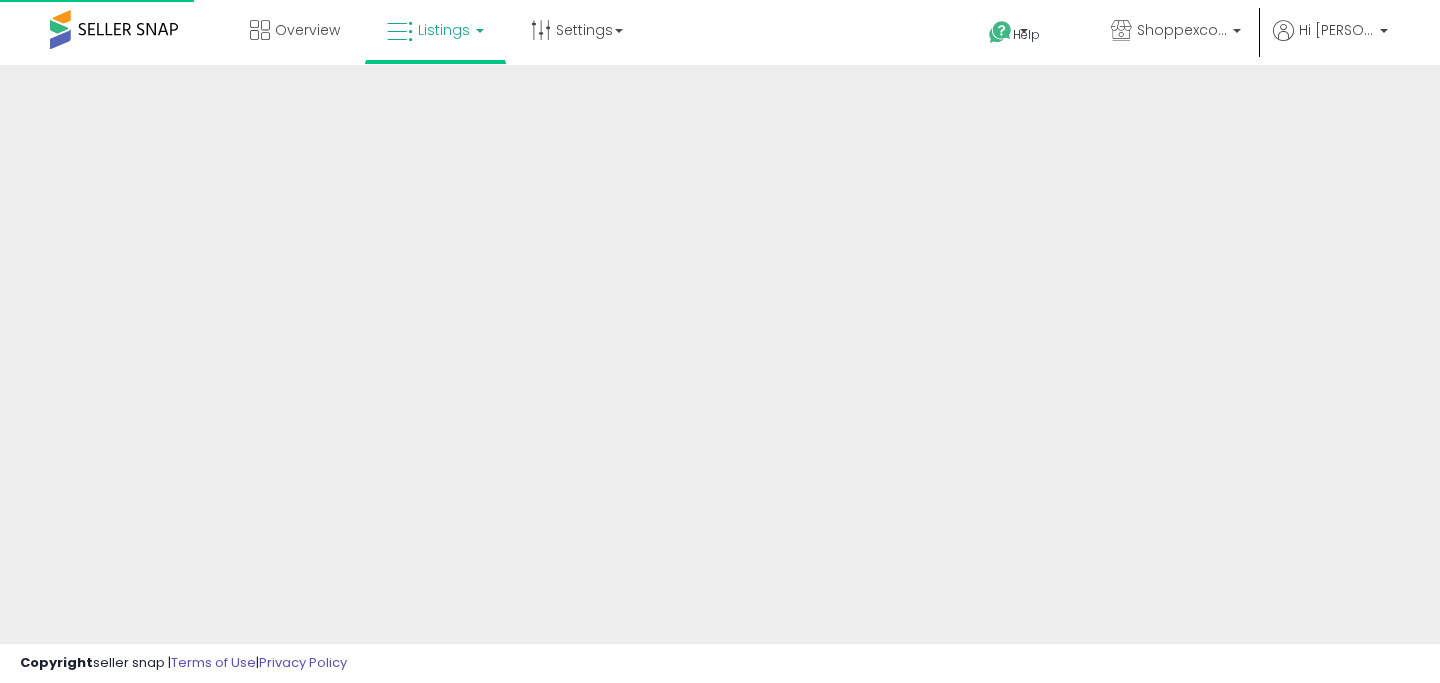 scroll, scrollTop: 0, scrollLeft: 0, axis: both 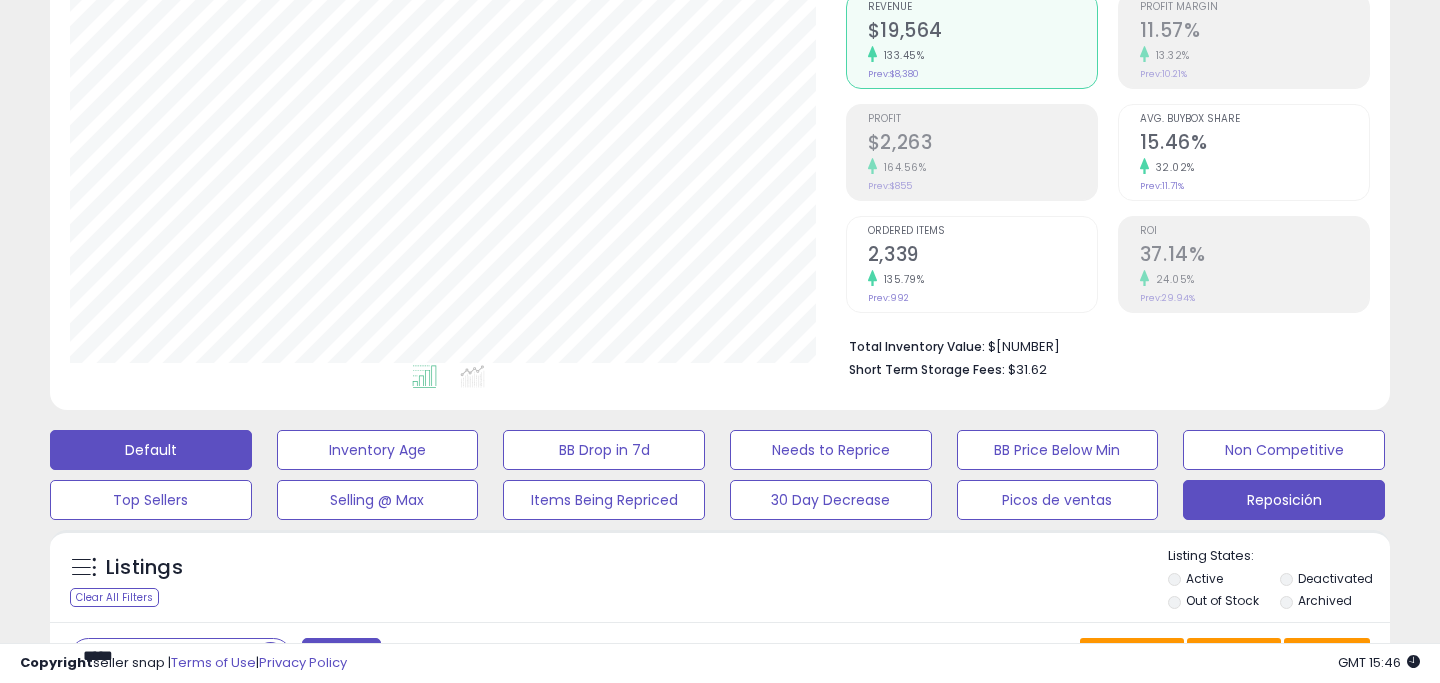 click on "Reposición" at bounding box center (378, 450) 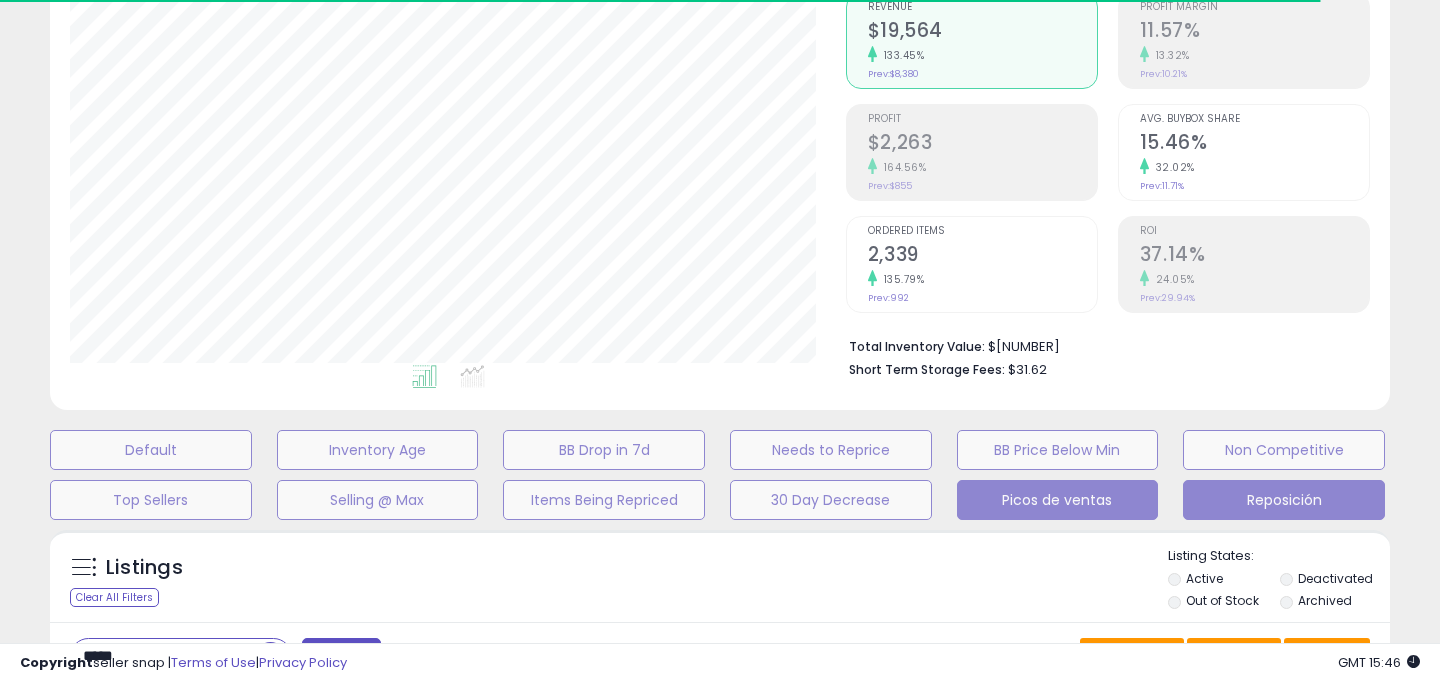 type on "******" 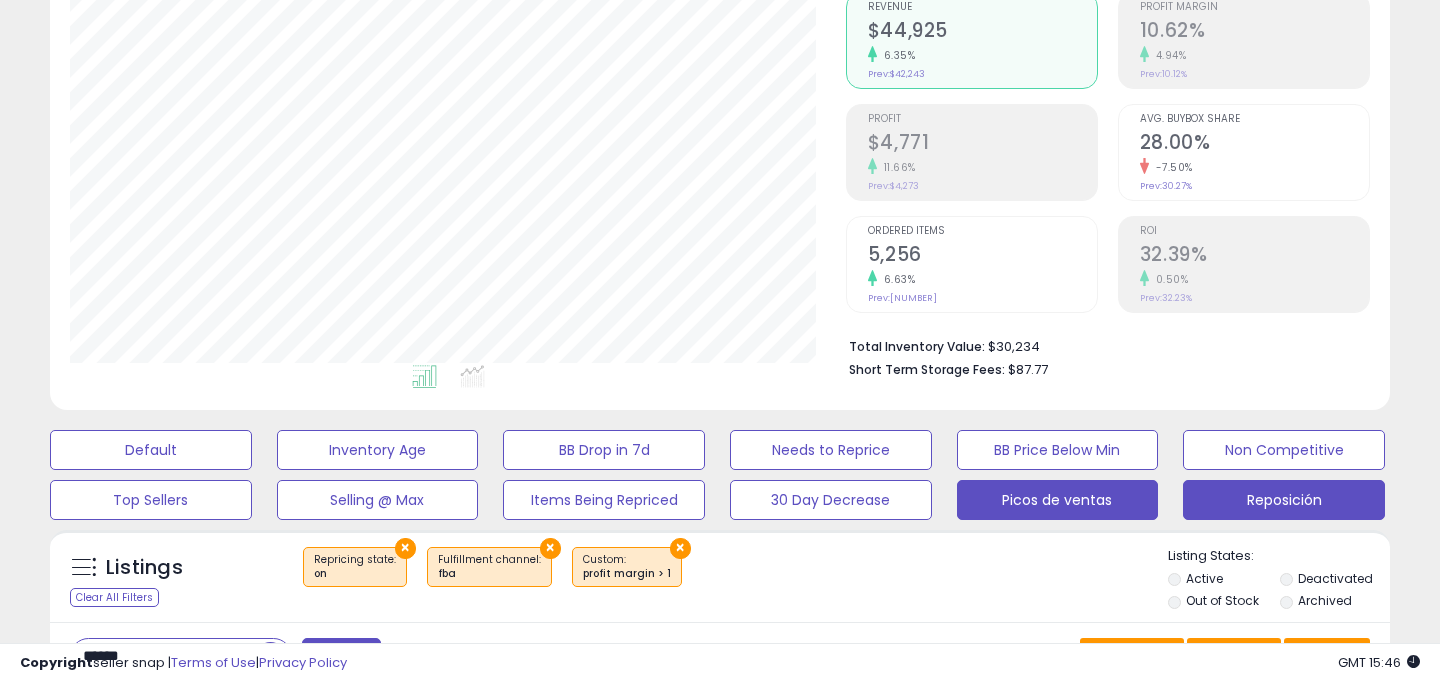 scroll, scrollTop: 999590, scrollLeft: 999224, axis: both 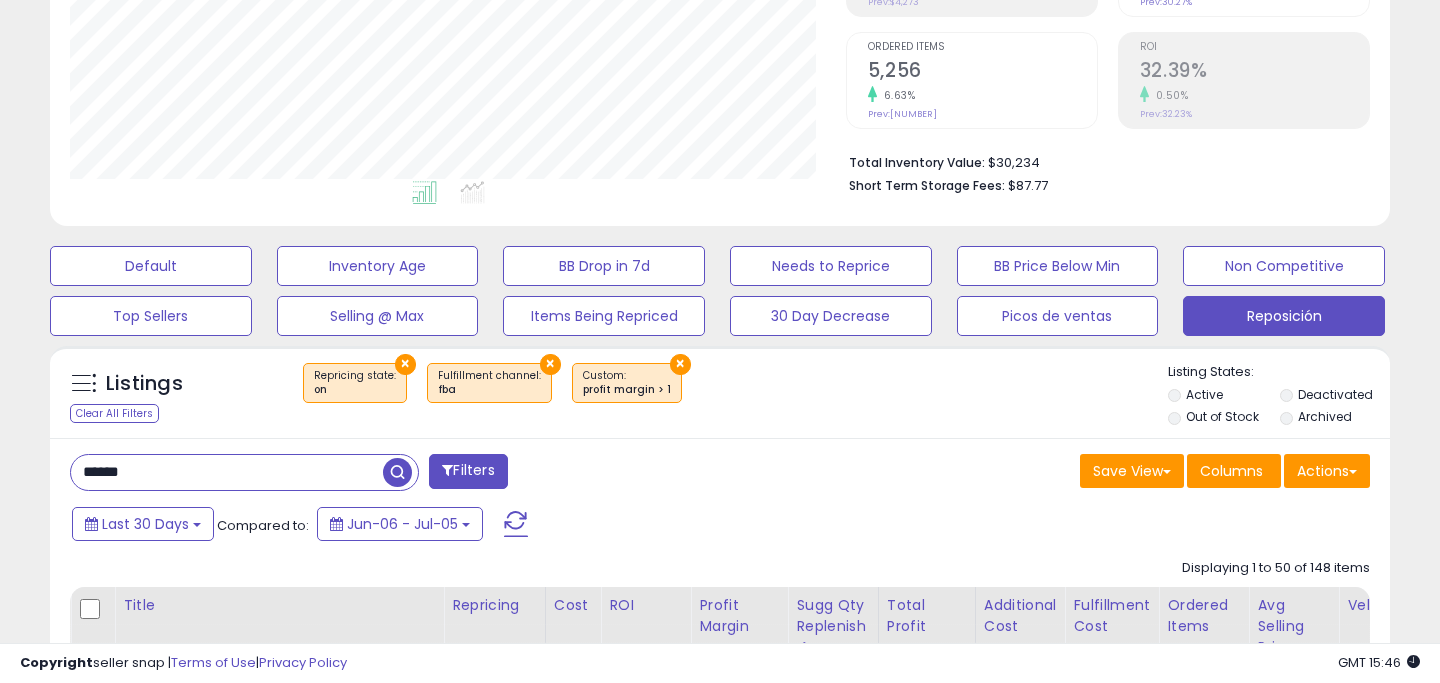 drag, startPoint x: 185, startPoint y: 474, endPoint x: 13, endPoint y: 474, distance: 172 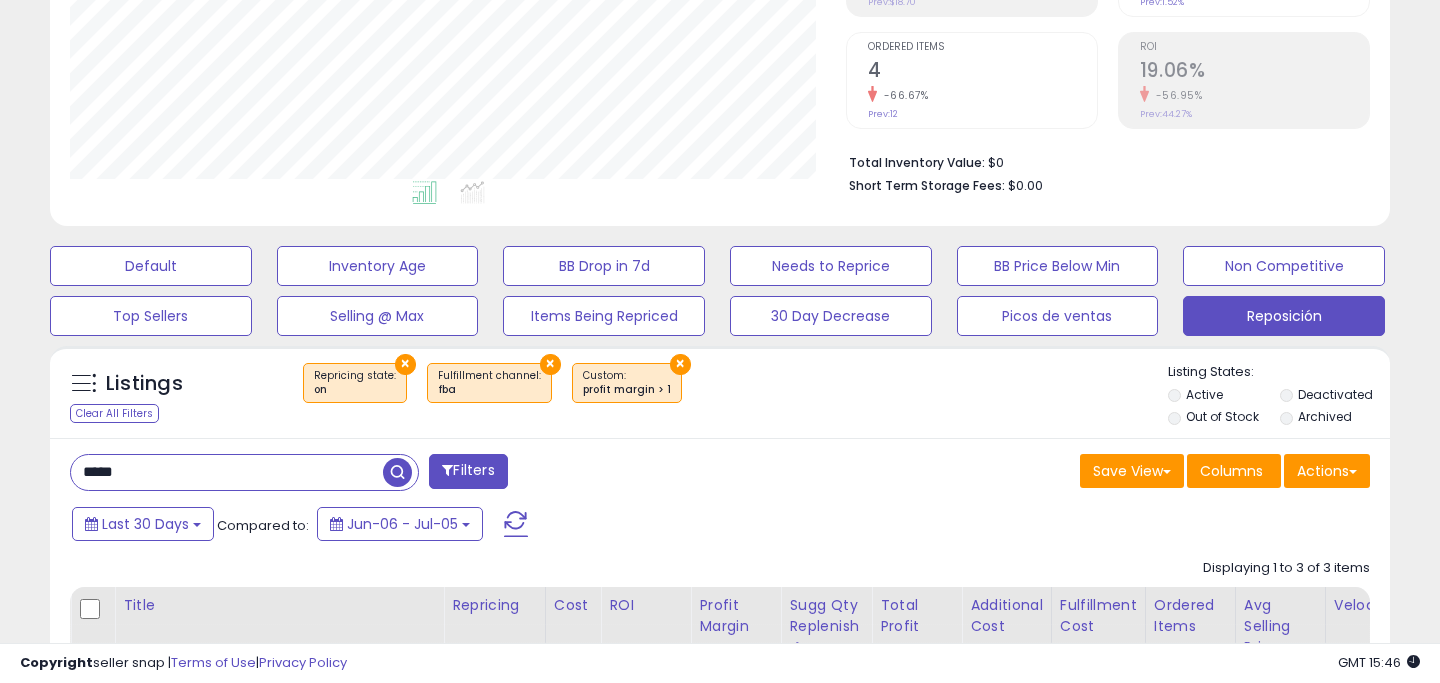 scroll, scrollTop: 999590, scrollLeft: 999224, axis: both 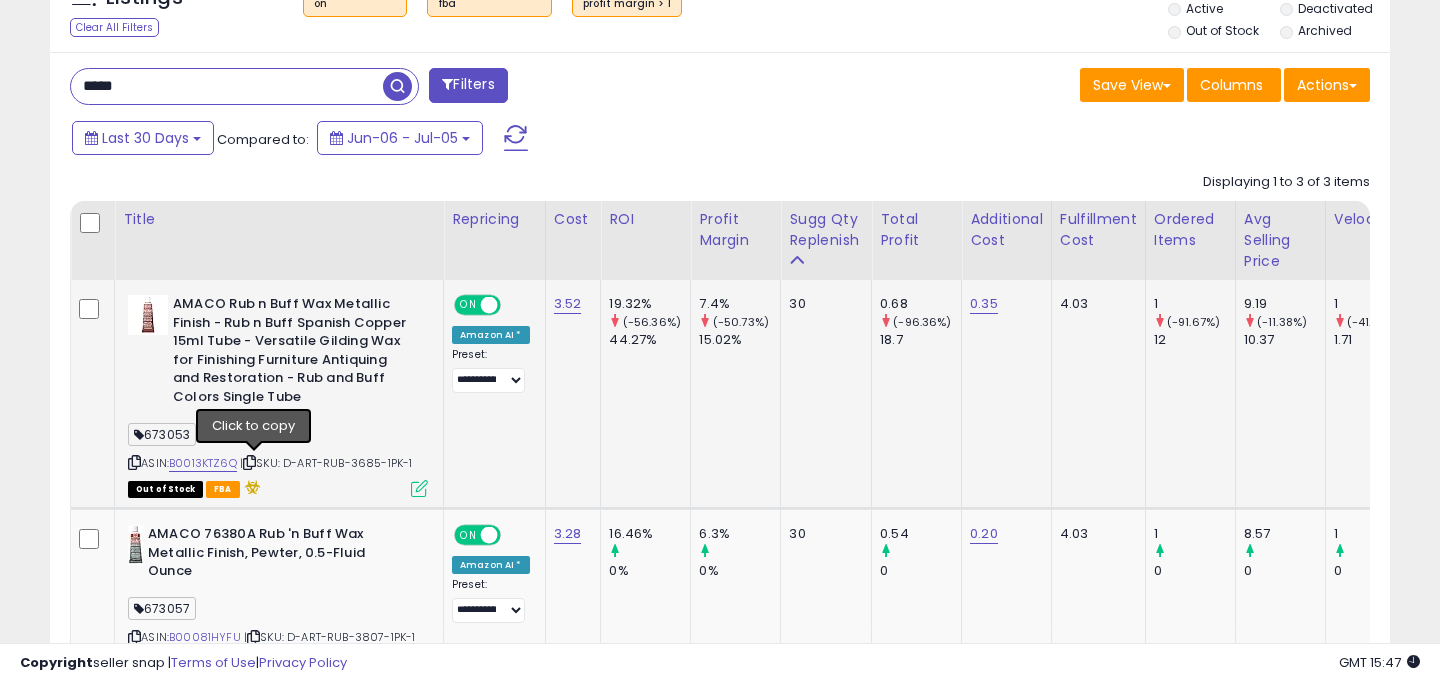 click at bounding box center (249, 462) 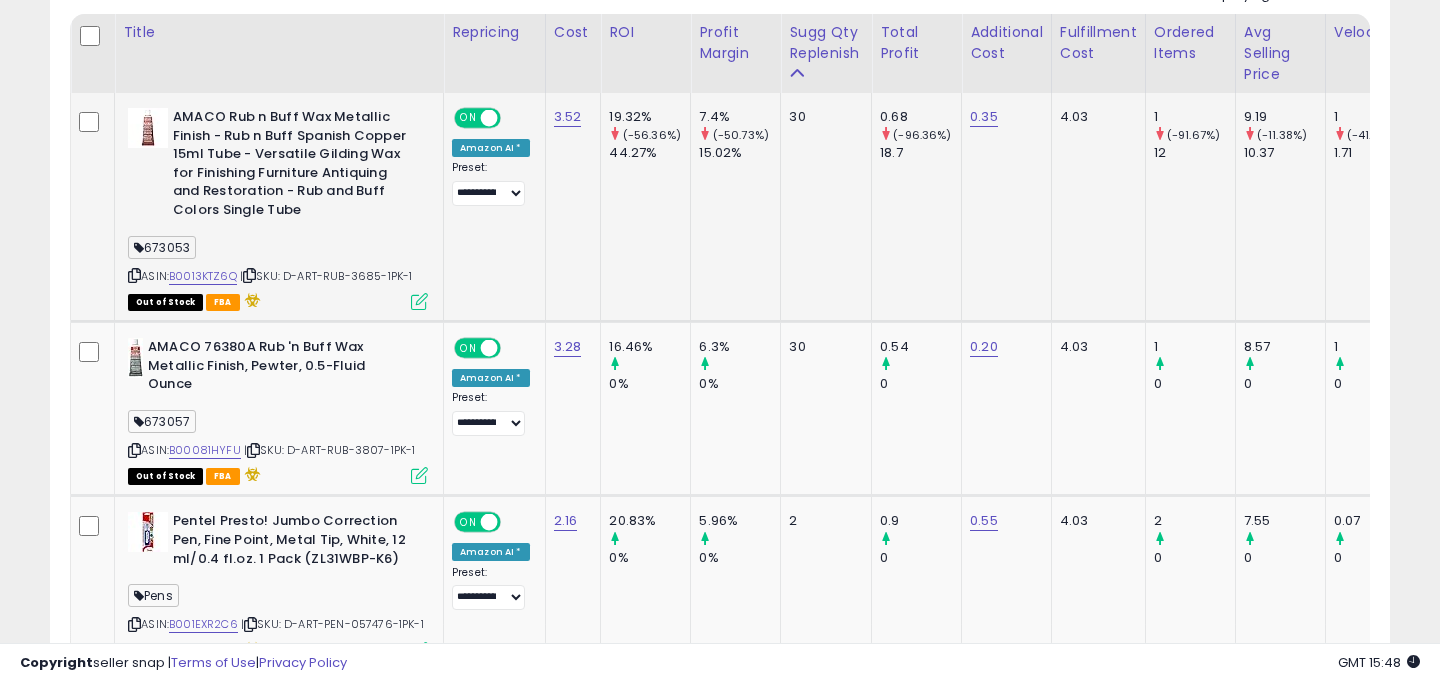 scroll, scrollTop: 964, scrollLeft: 0, axis: vertical 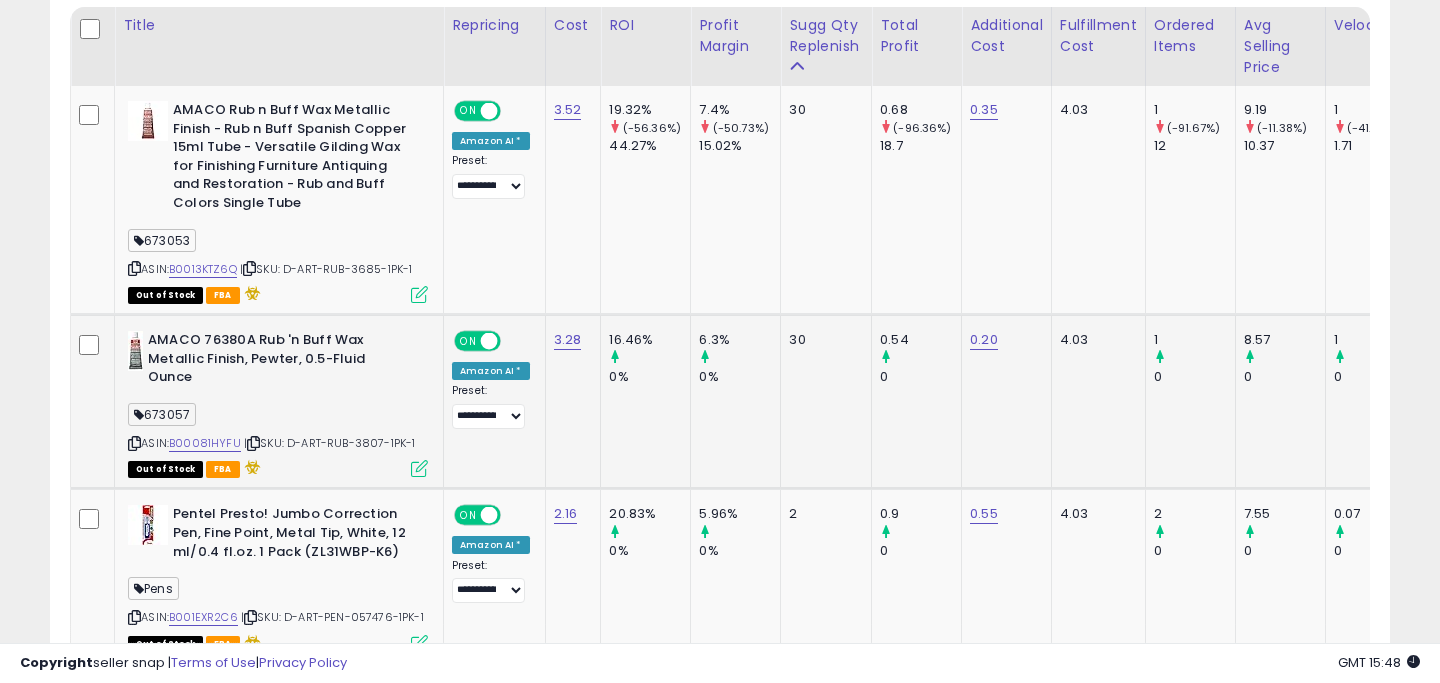 click on "673057" at bounding box center (162, 414) 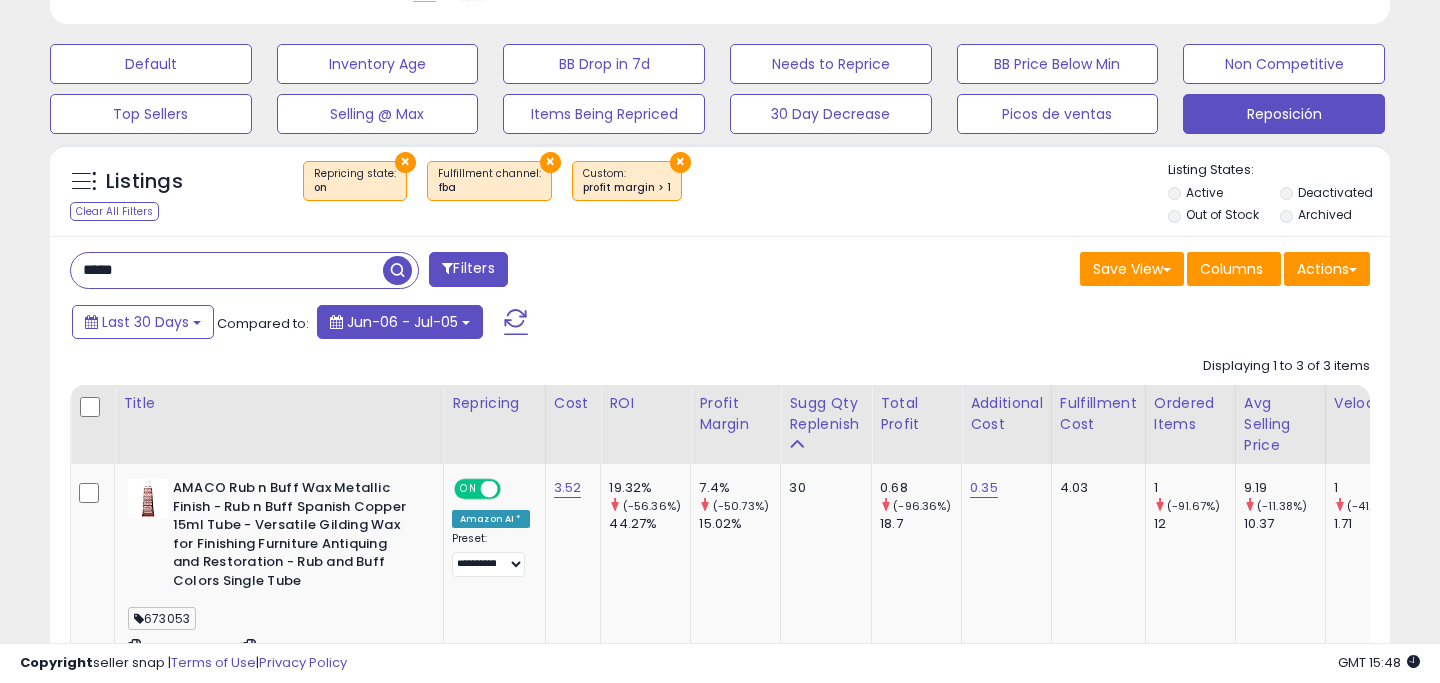 scroll, scrollTop: 578, scrollLeft: 0, axis: vertical 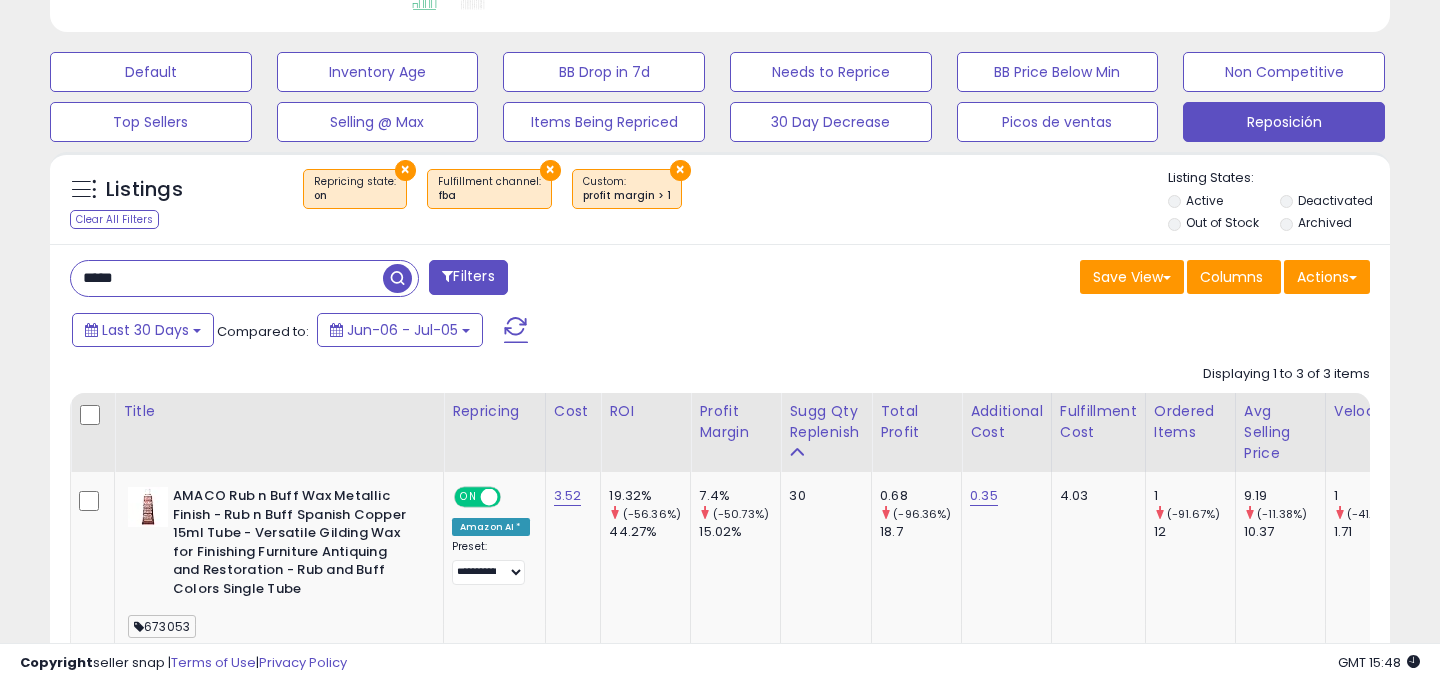 click on "×" at bounding box center [405, 170] 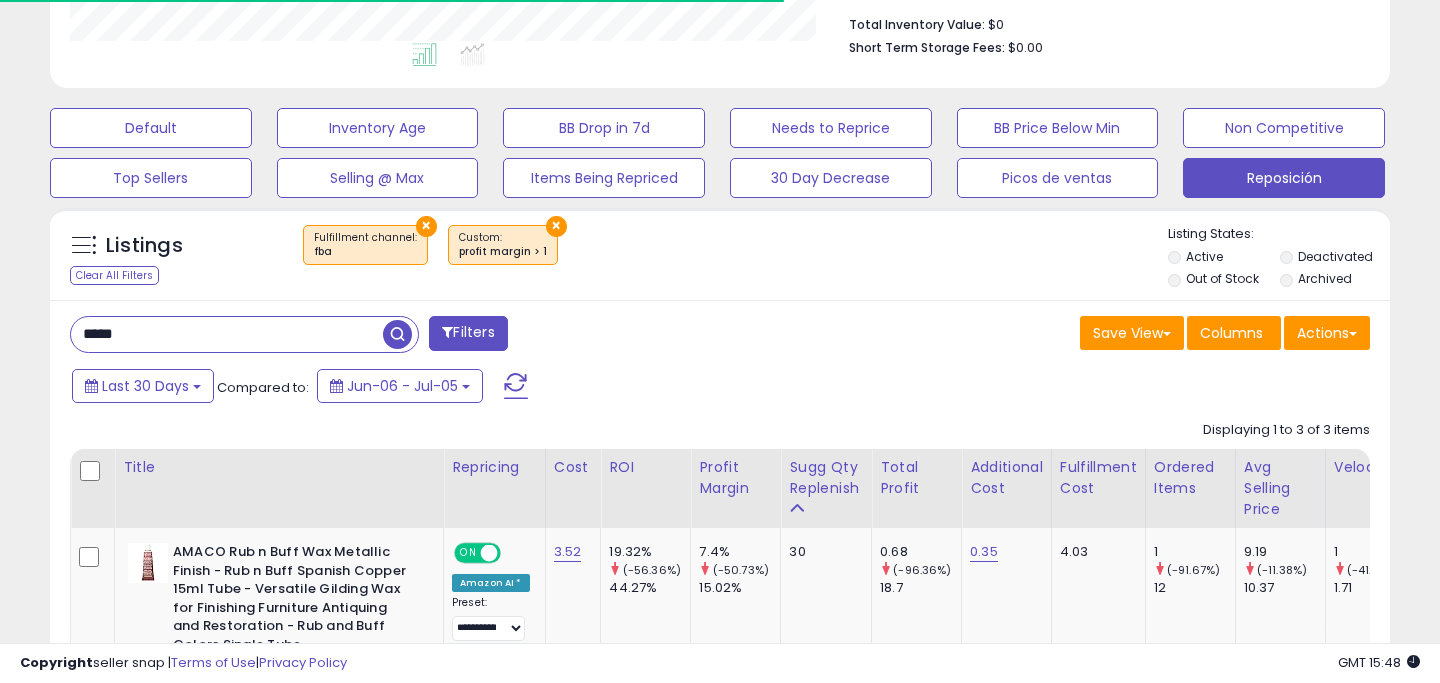 scroll, scrollTop: 578, scrollLeft: 0, axis: vertical 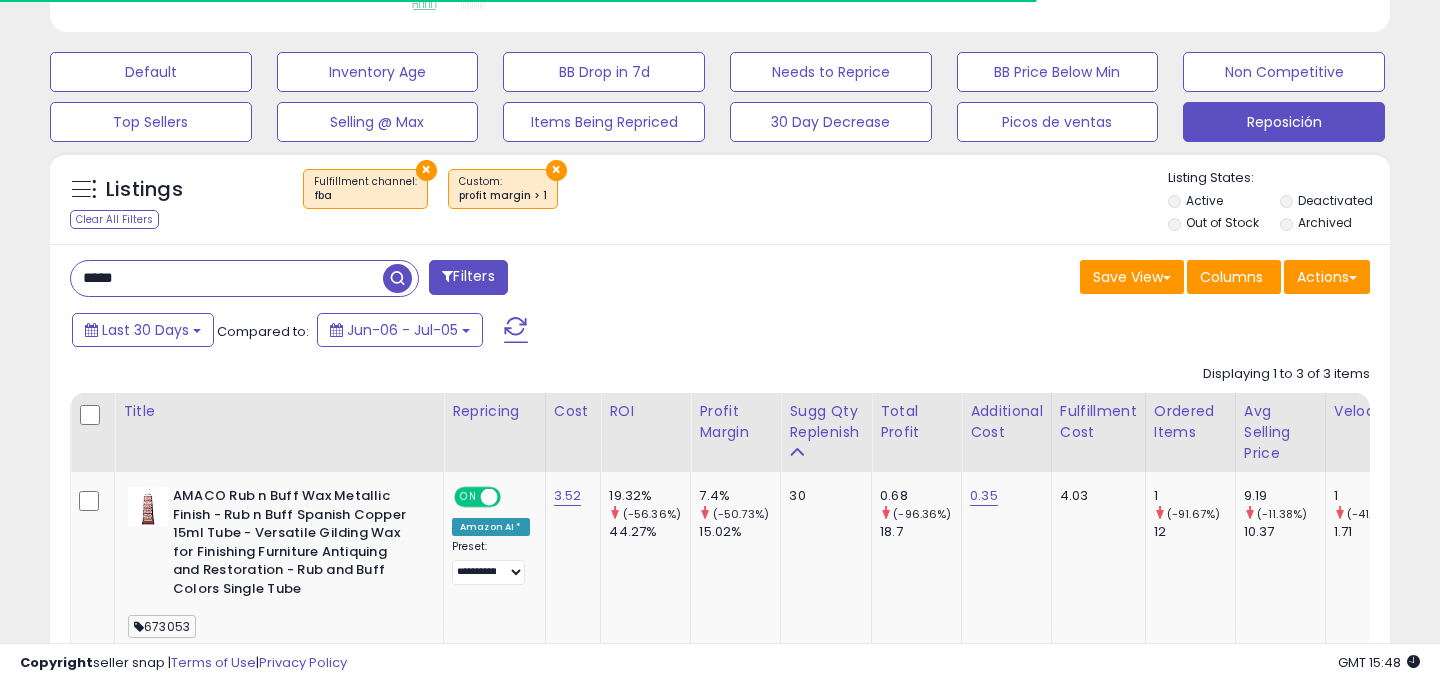 click on "×" at bounding box center [426, 170] 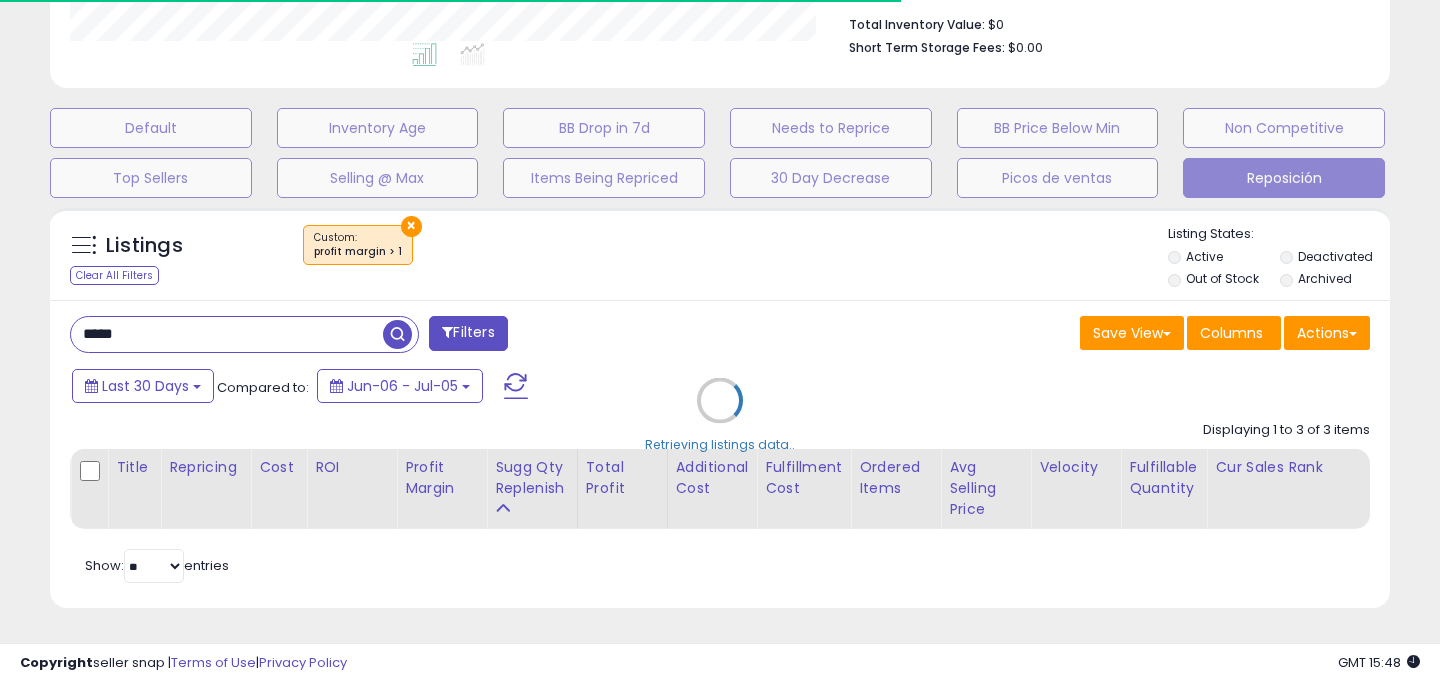 scroll, scrollTop: 999590, scrollLeft: 999224, axis: both 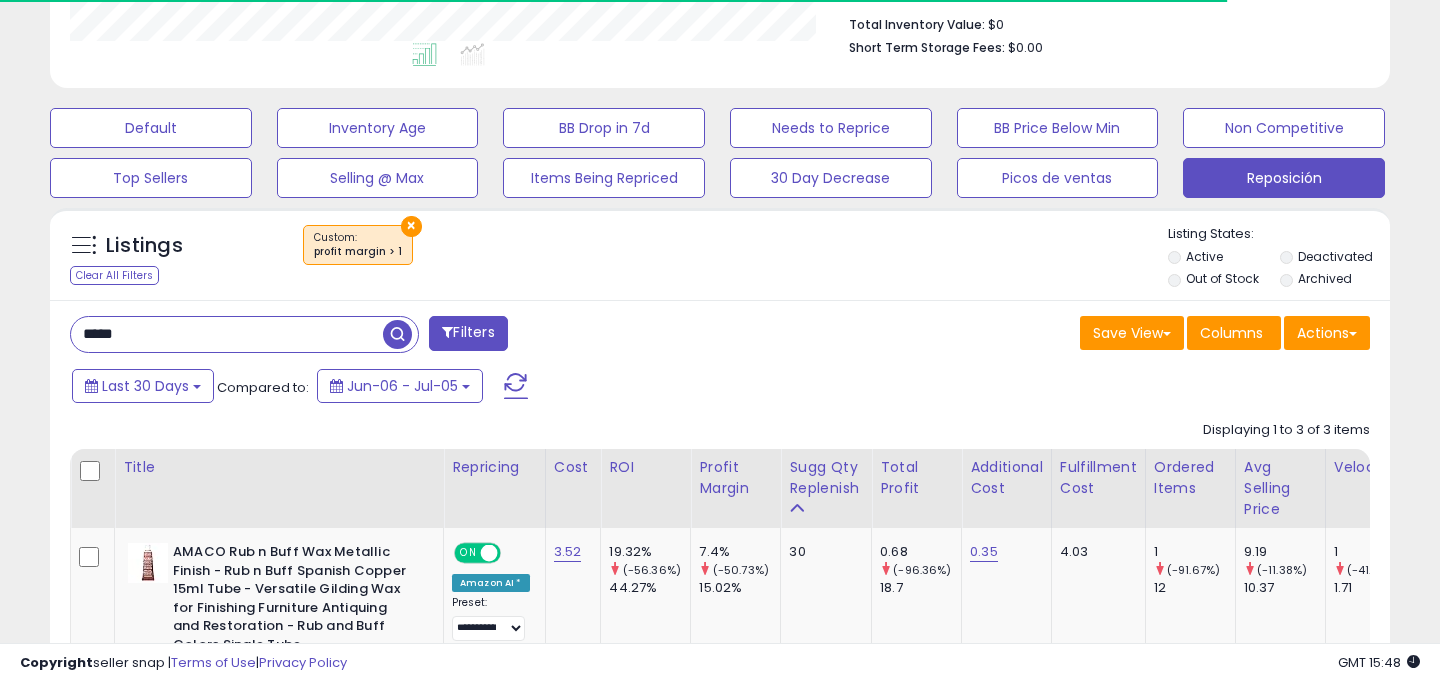 click on "×" at bounding box center [411, 226] 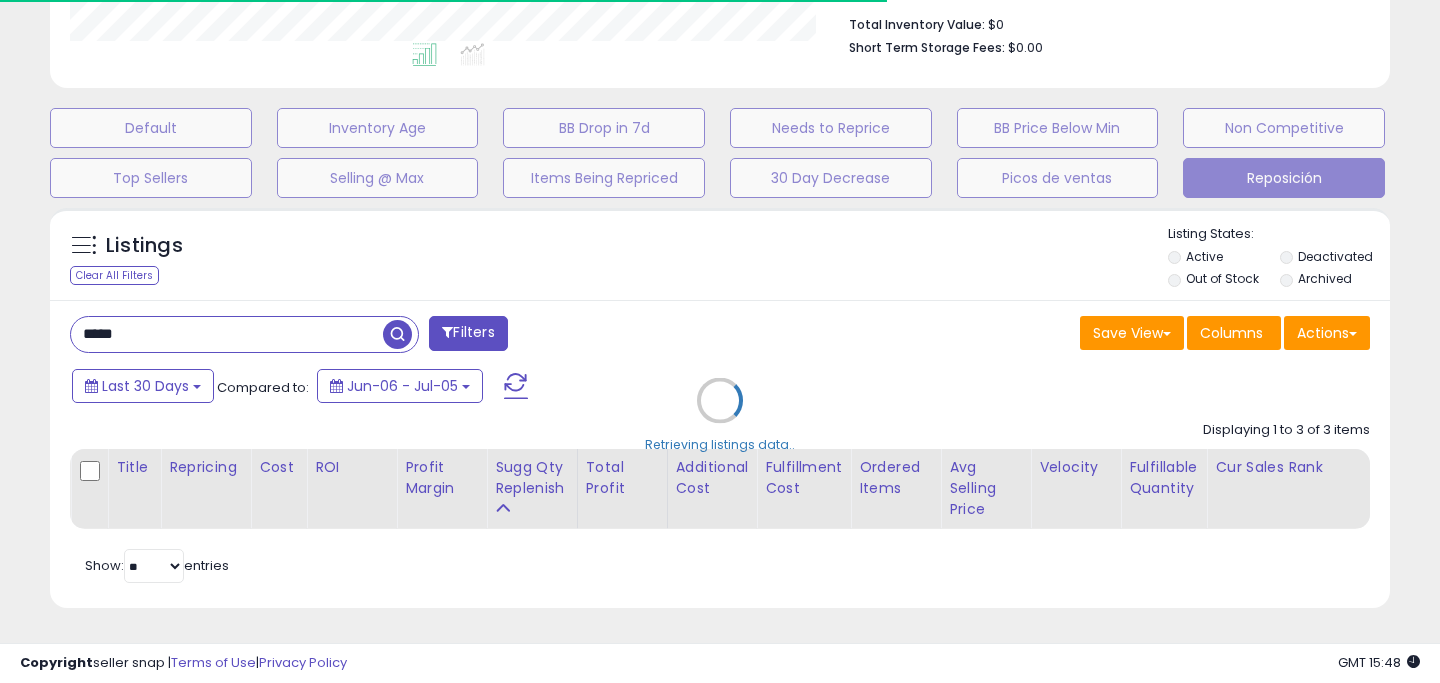 scroll, scrollTop: 999590, scrollLeft: 999224, axis: both 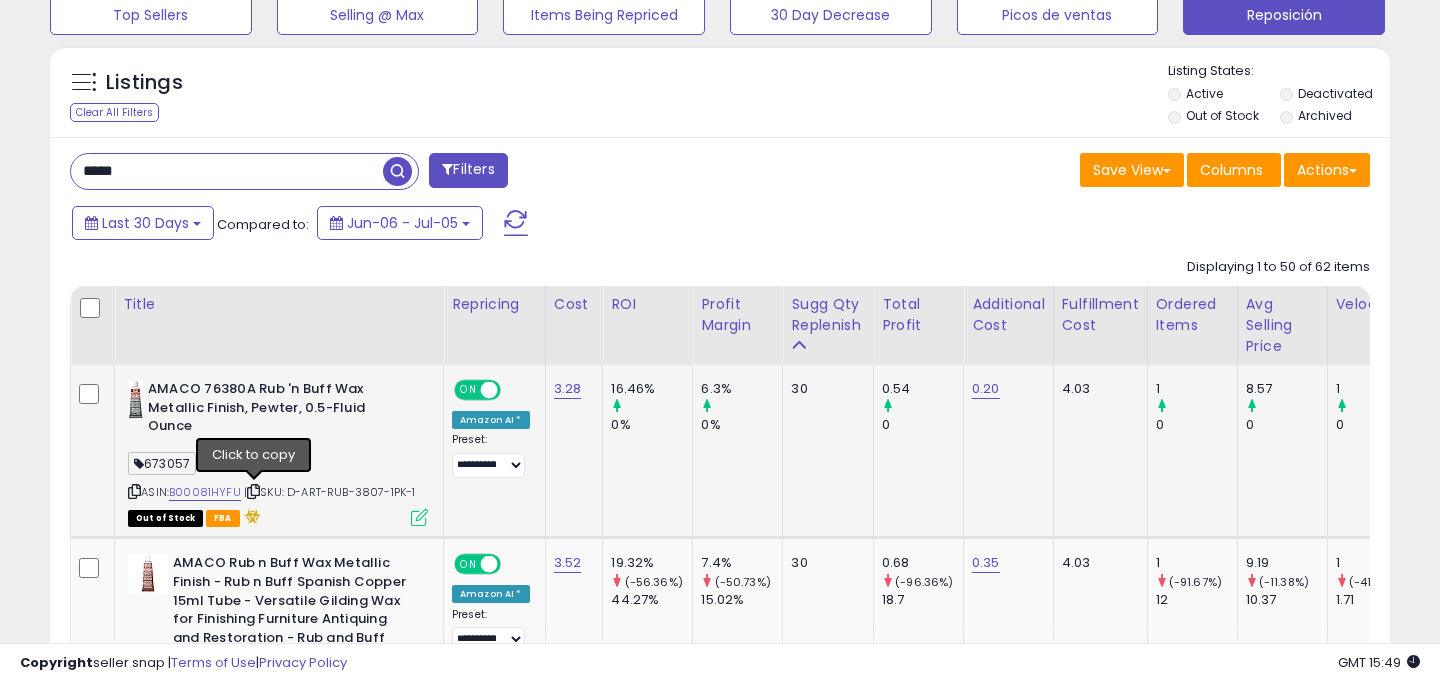 click at bounding box center (253, 491) 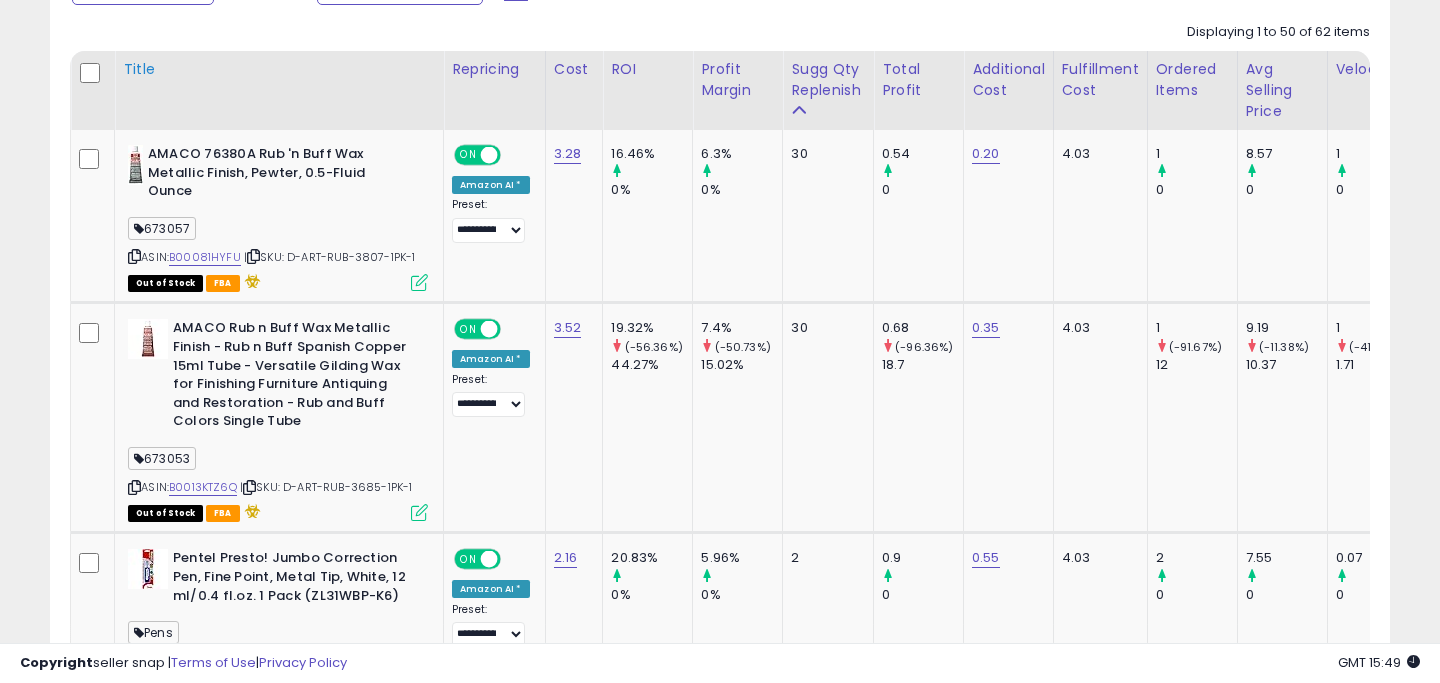 scroll, scrollTop: 922, scrollLeft: 0, axis: vertical 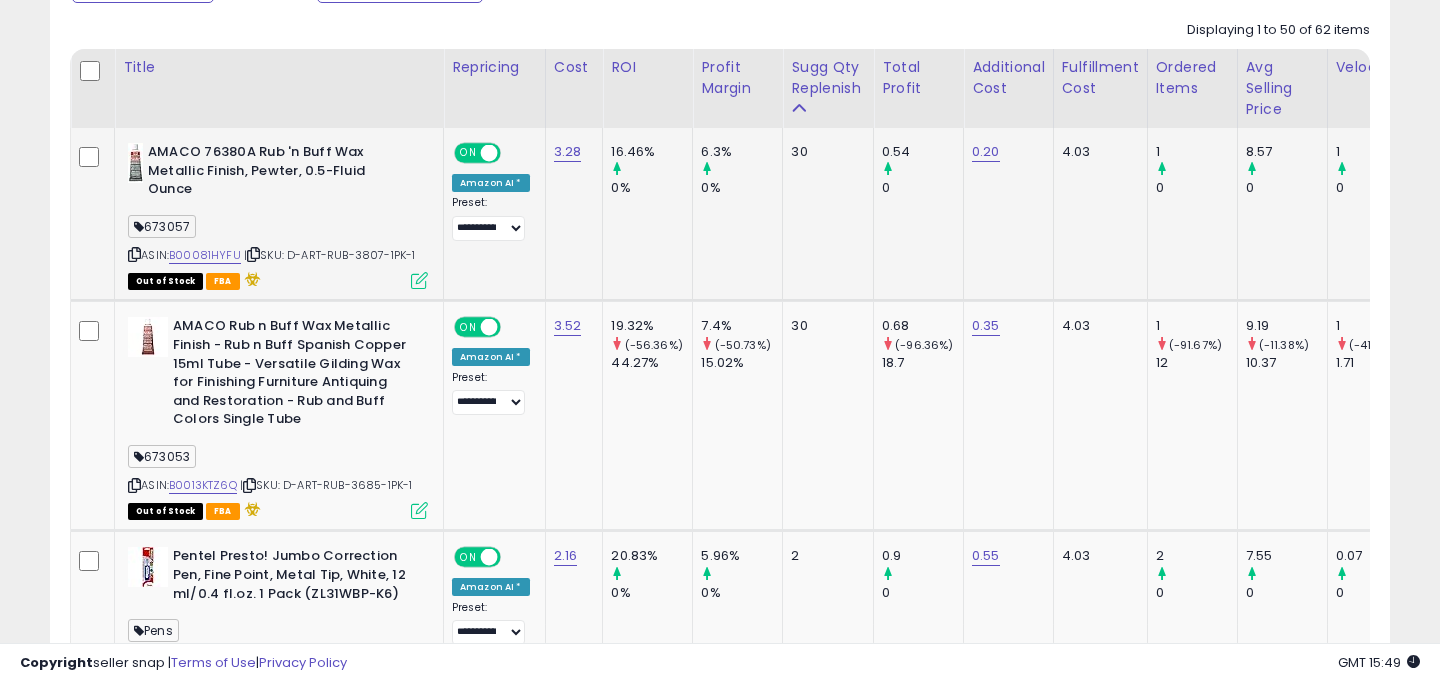 click on "673057" at bounding box center [162, 226] 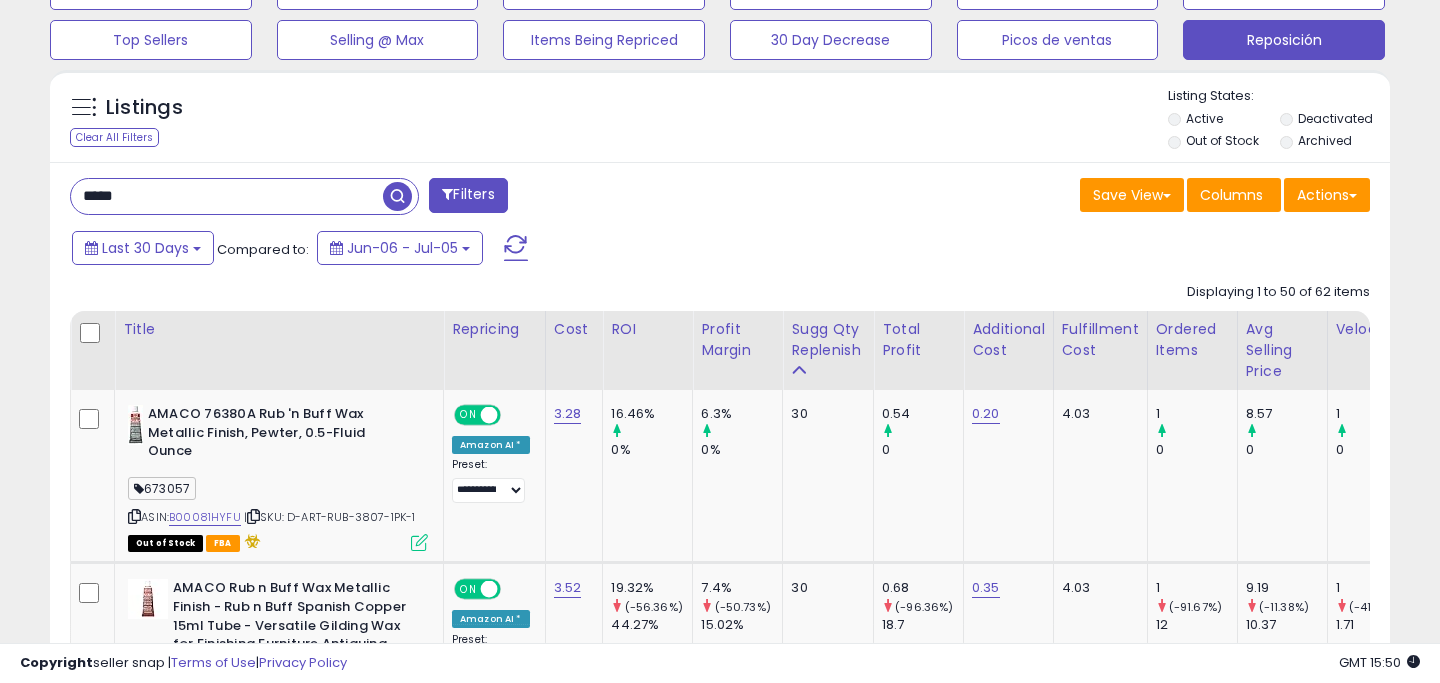 scroll, scrollTop: 757, scrollLeft: 0, axis: vertical 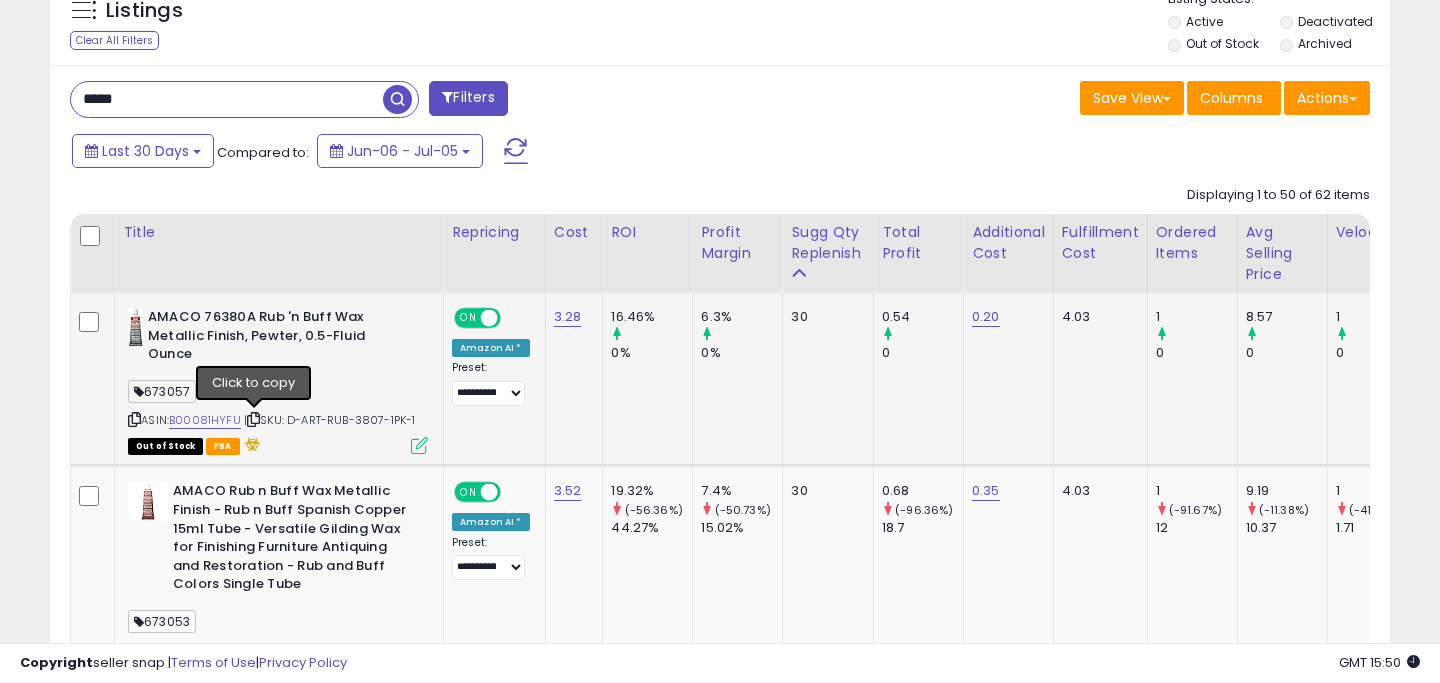 click at bounding box center (253, 419) 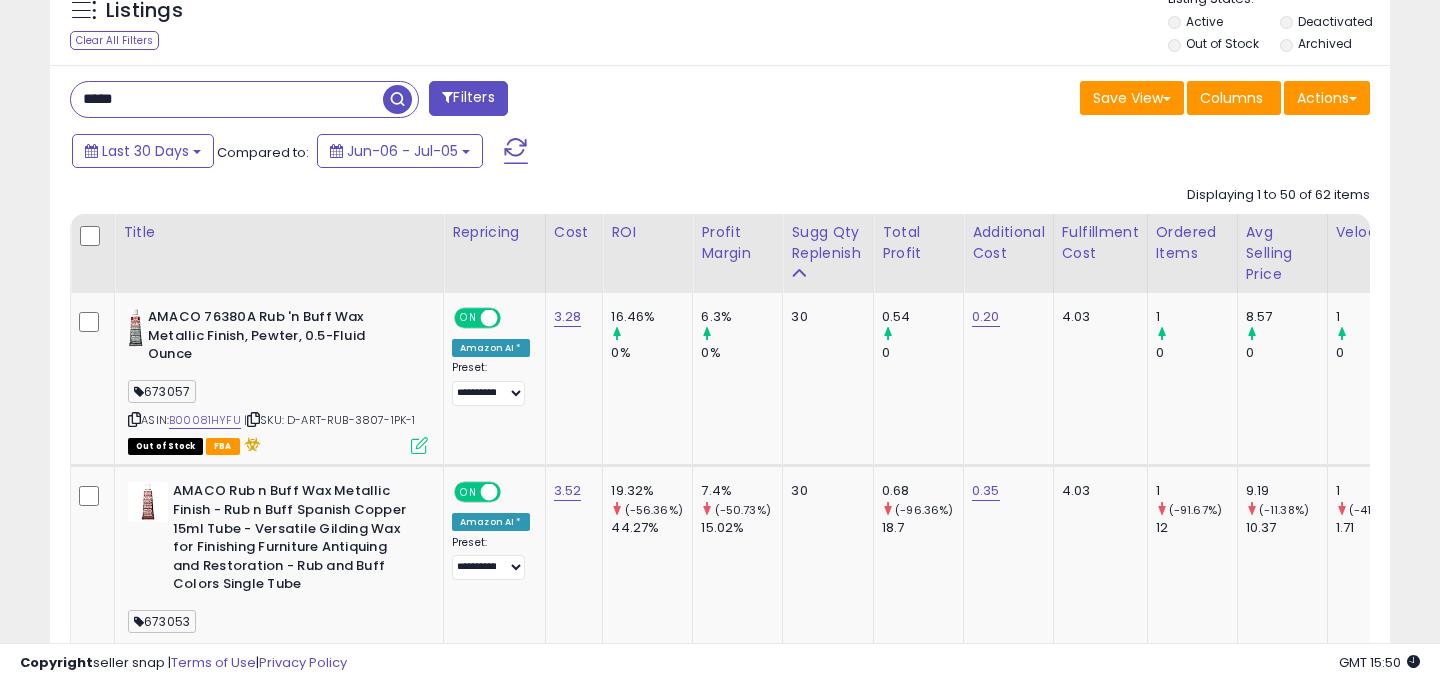 drag, startPoint x: 169, startPoint y: 99, endPoint x: 0, endPoint y: 99, distance: 169 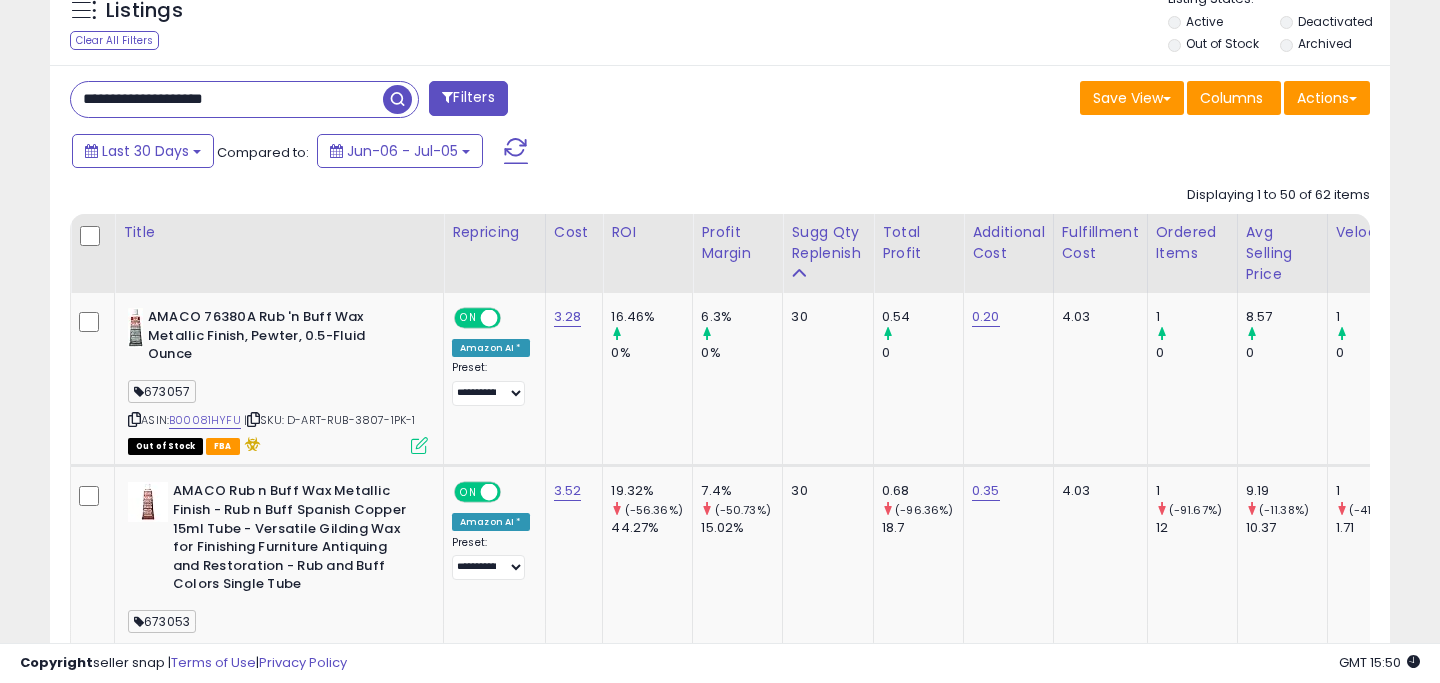 drag, startPoint x: 176, startPoint y: 99, endPoint x: 589, endPoint y: 87, distance: 413.1743 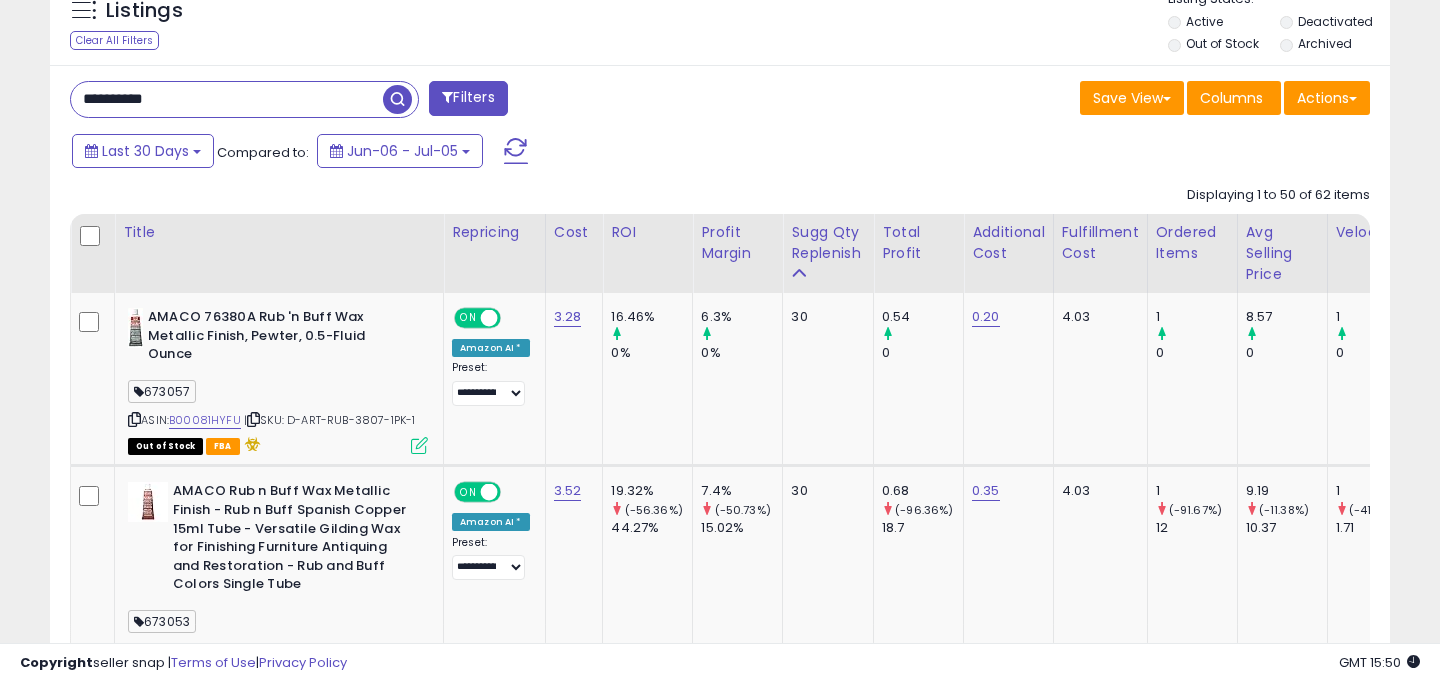 type on "**********" 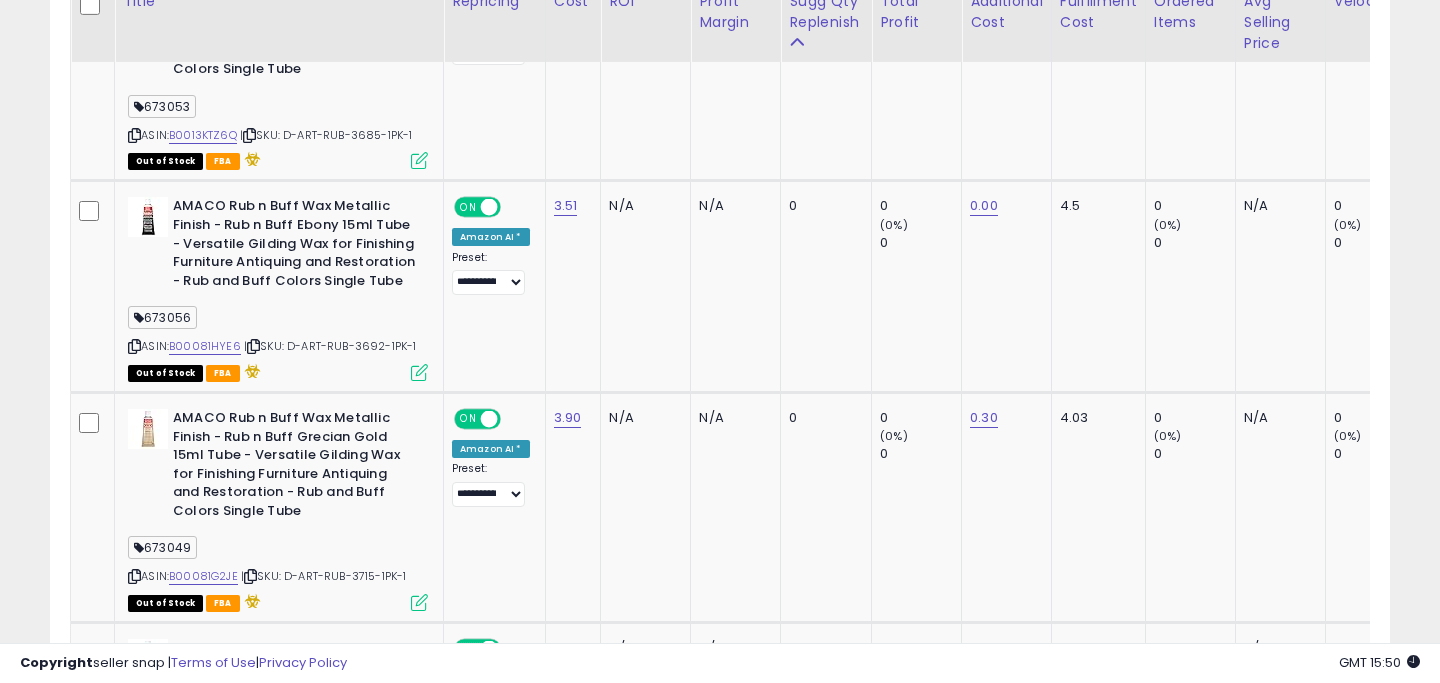 scroll, scrollTop: 1024, scrollLeft: 0, axis: vertical 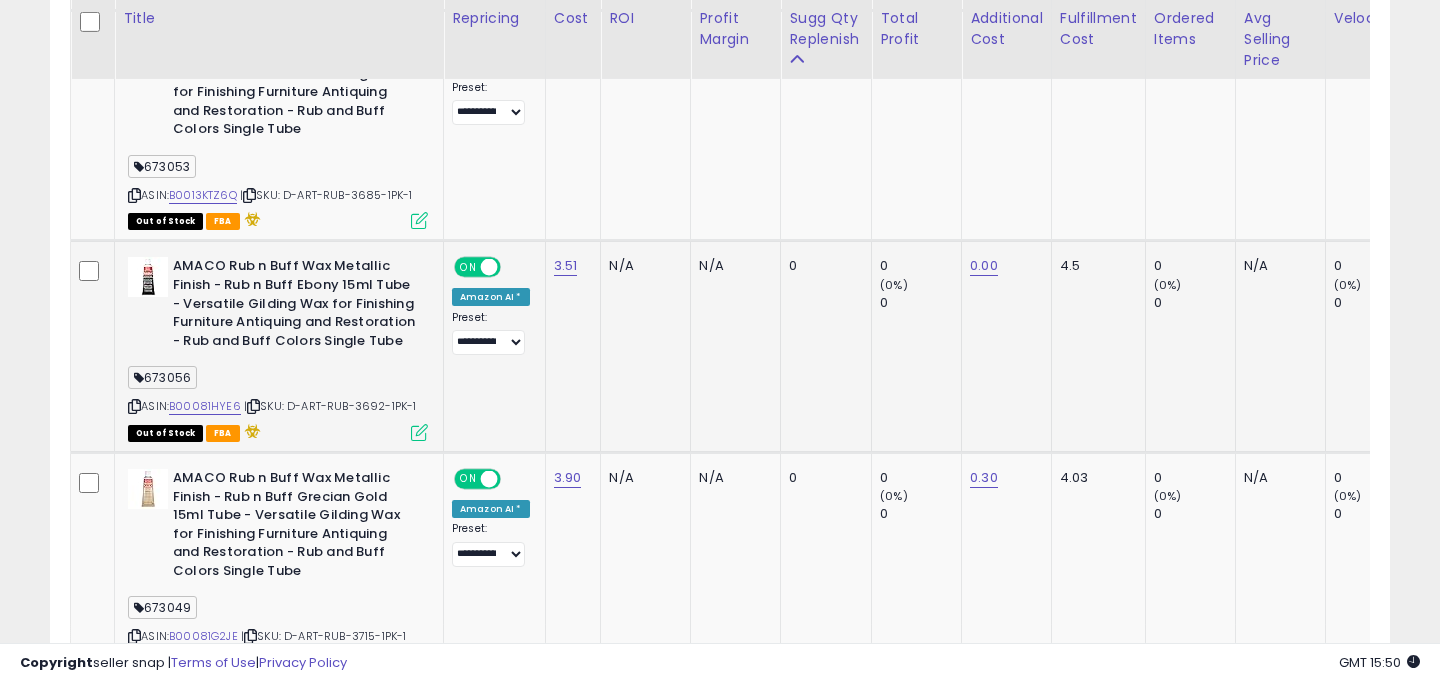 click on "673056" at bounding box center (162, 377) 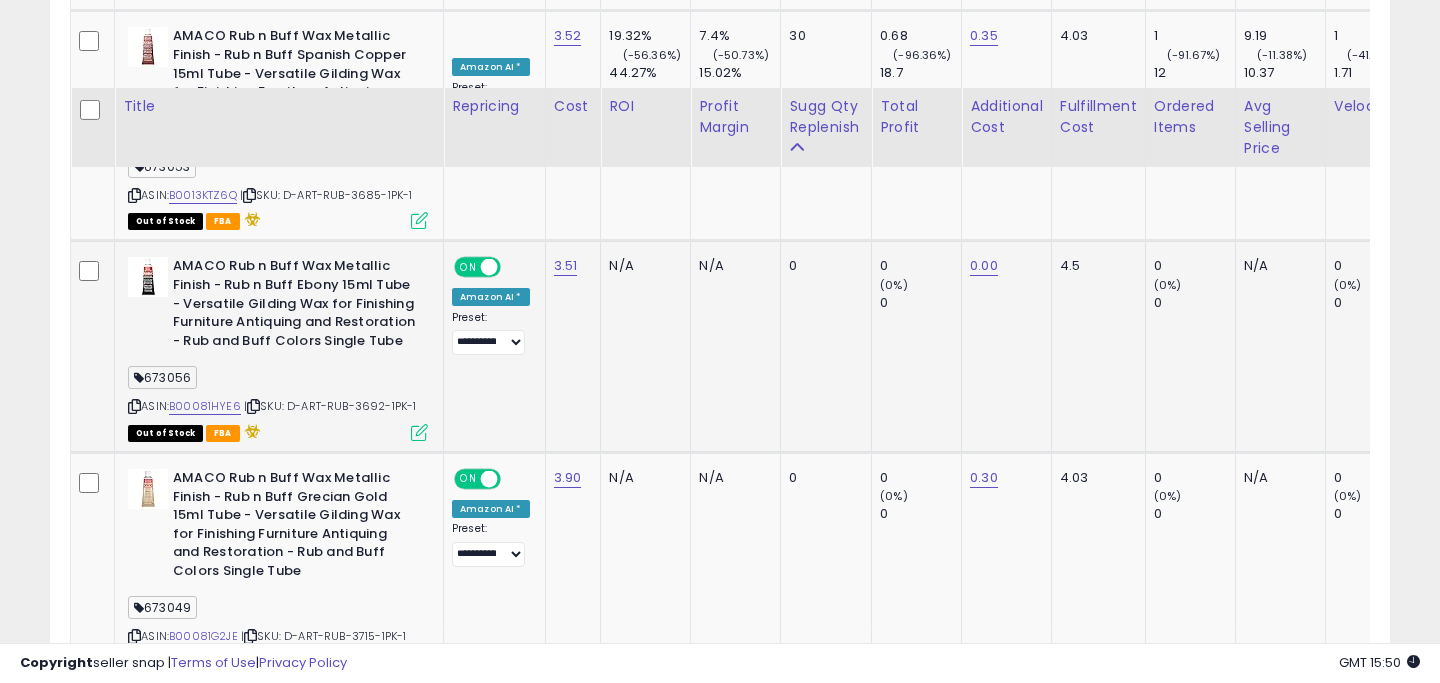 scroll, scrollTop: 1321, scrollLeft: 0, axis: vertical 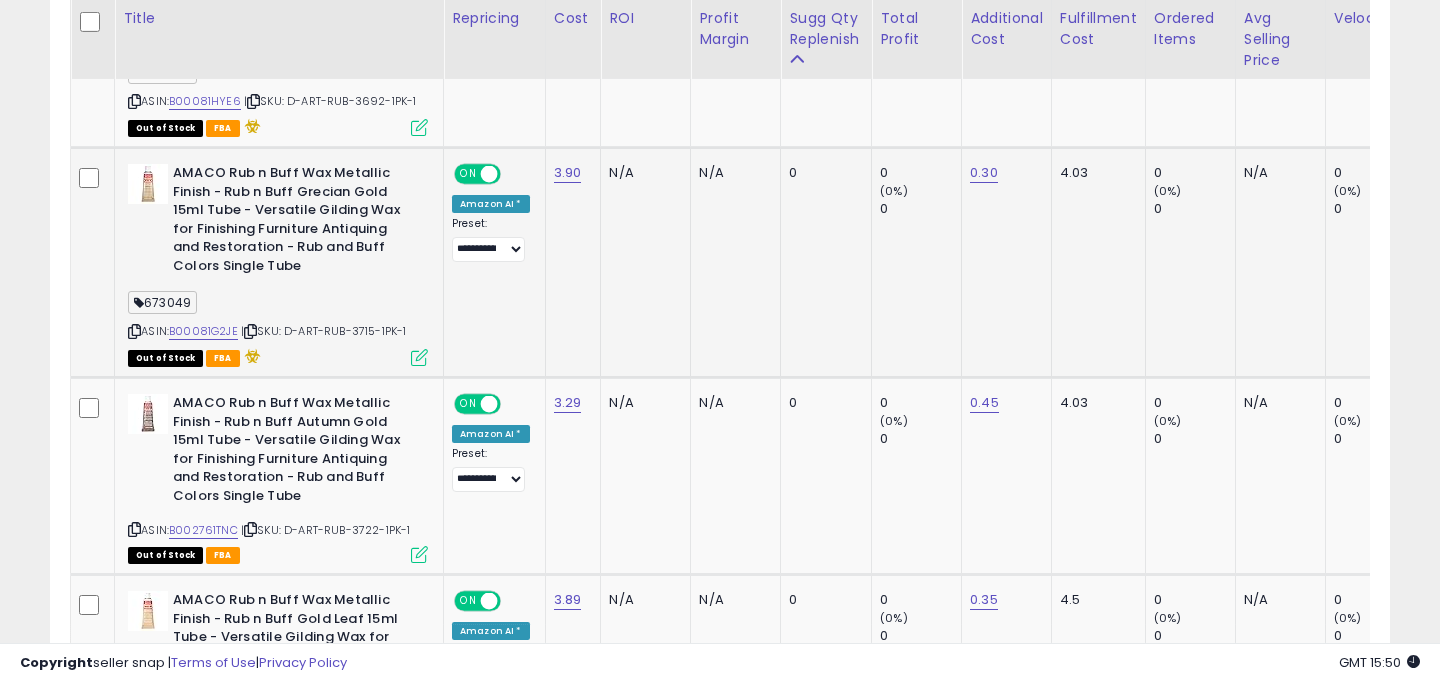 click on "673049" at bounding box center (162, 302) 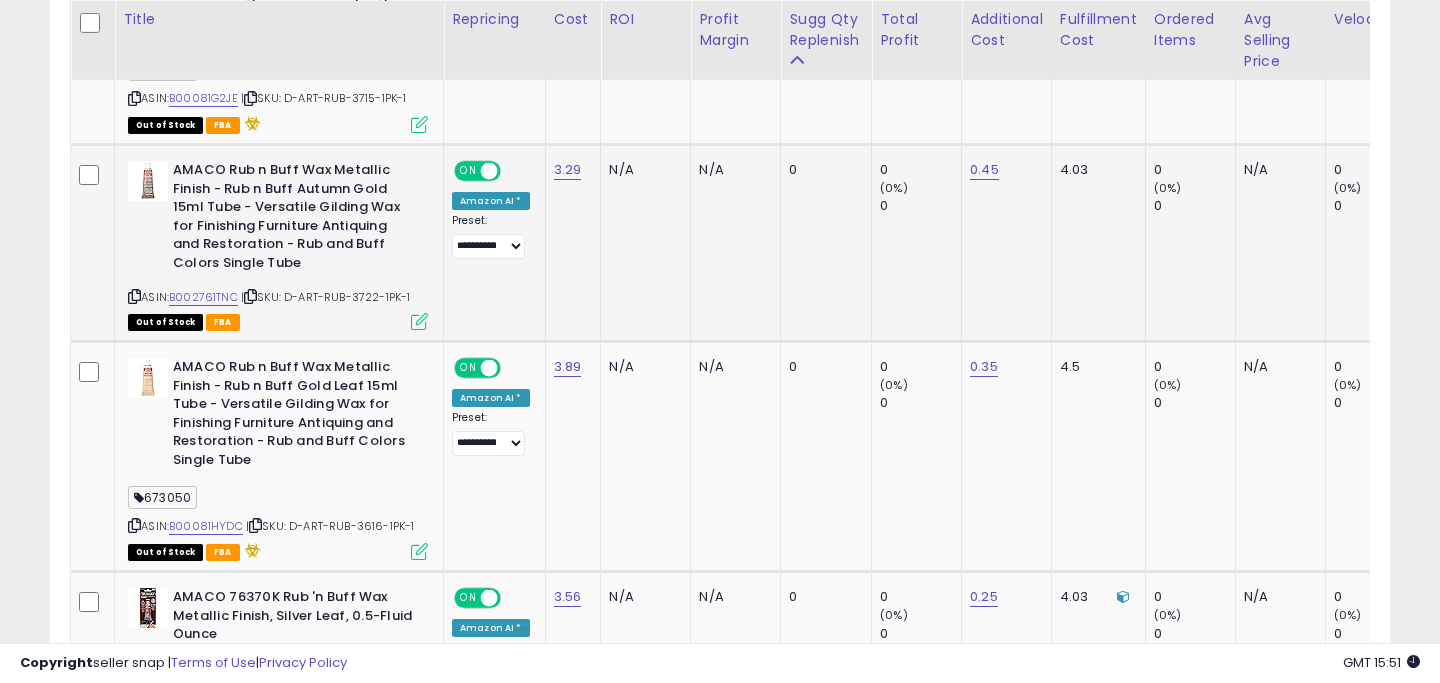 scroll, scrollTop: 1751, scrollLeft: 0, axis: vertical 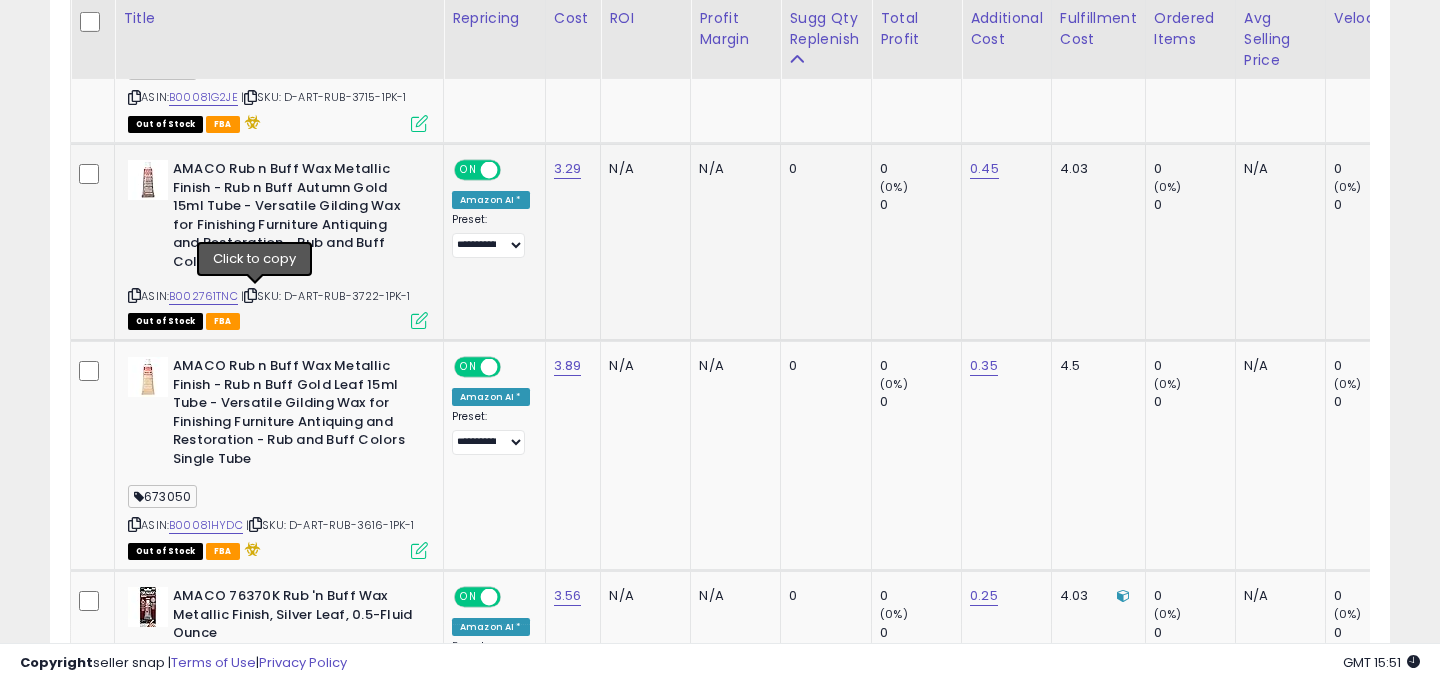 click at bounding box center (250, 295) 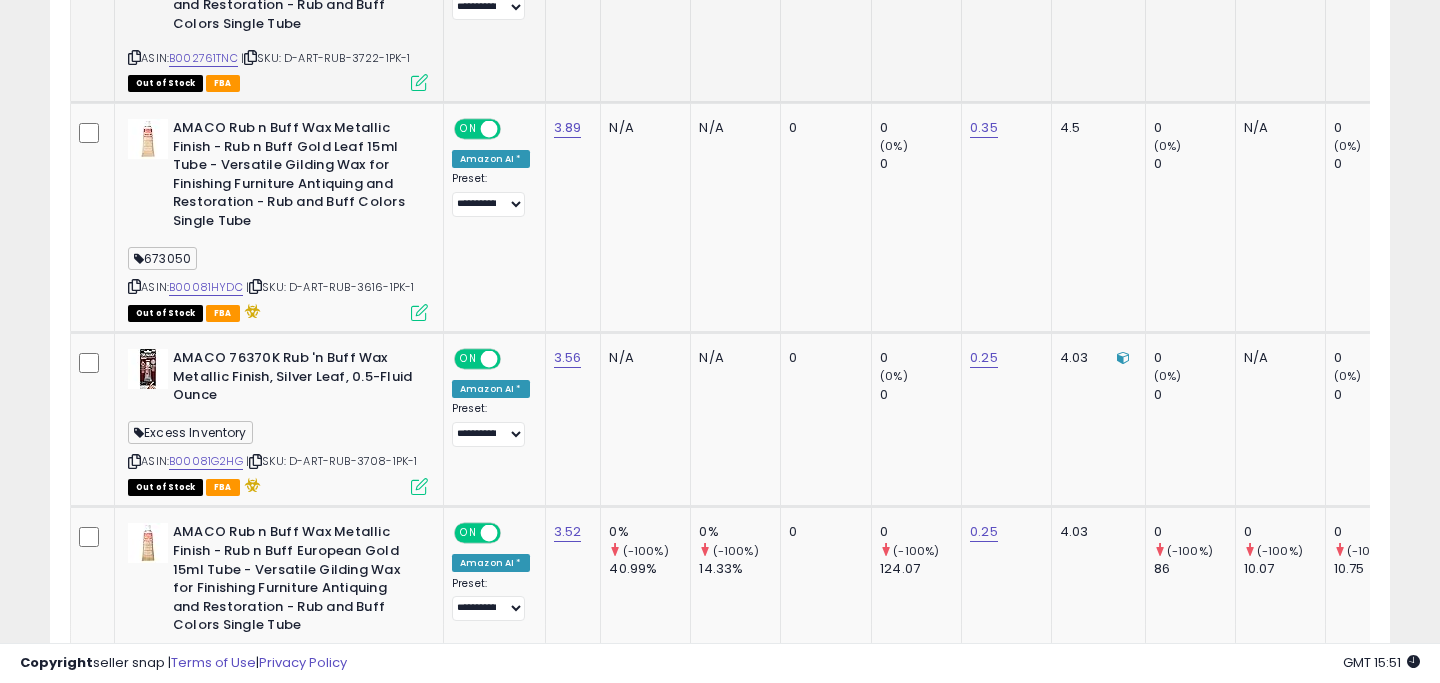 scroll, scrollTop: 2003, scrollLeft: 0, axis: vertical 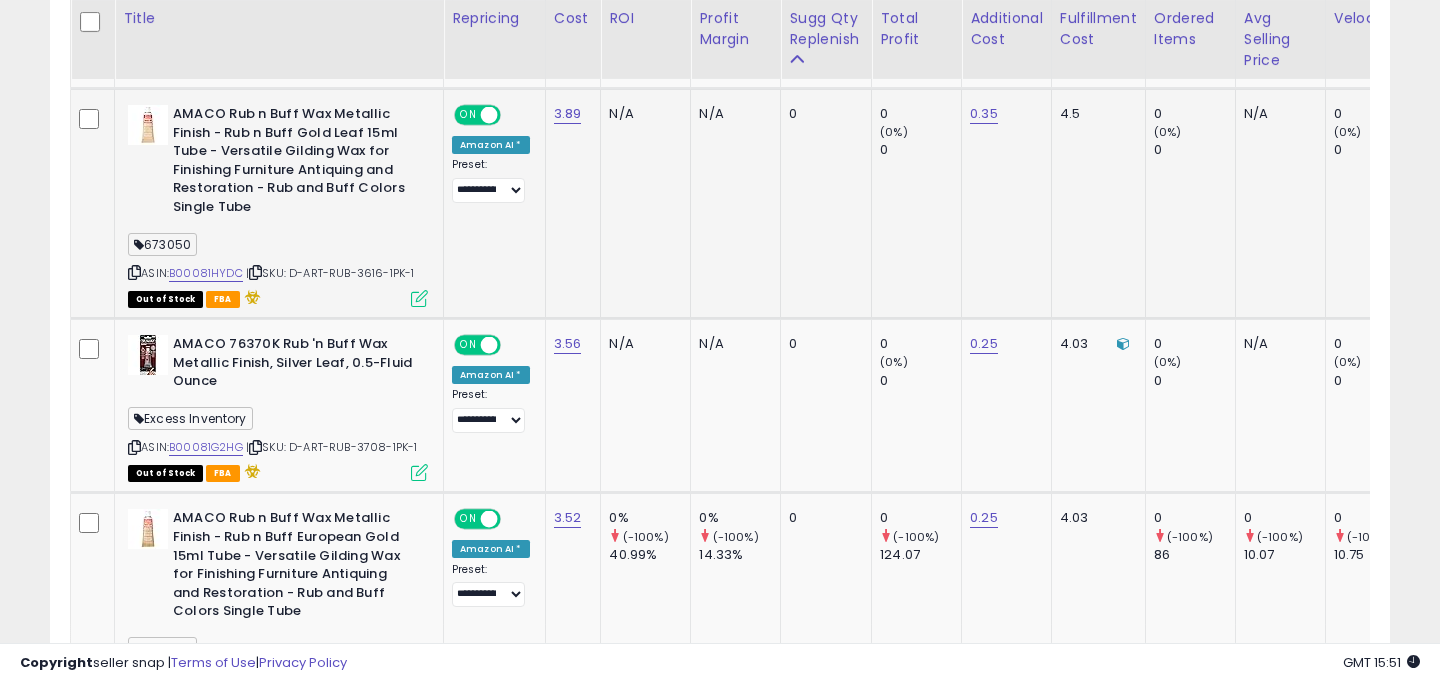 click on "673050" at bounding box center [162, 244] 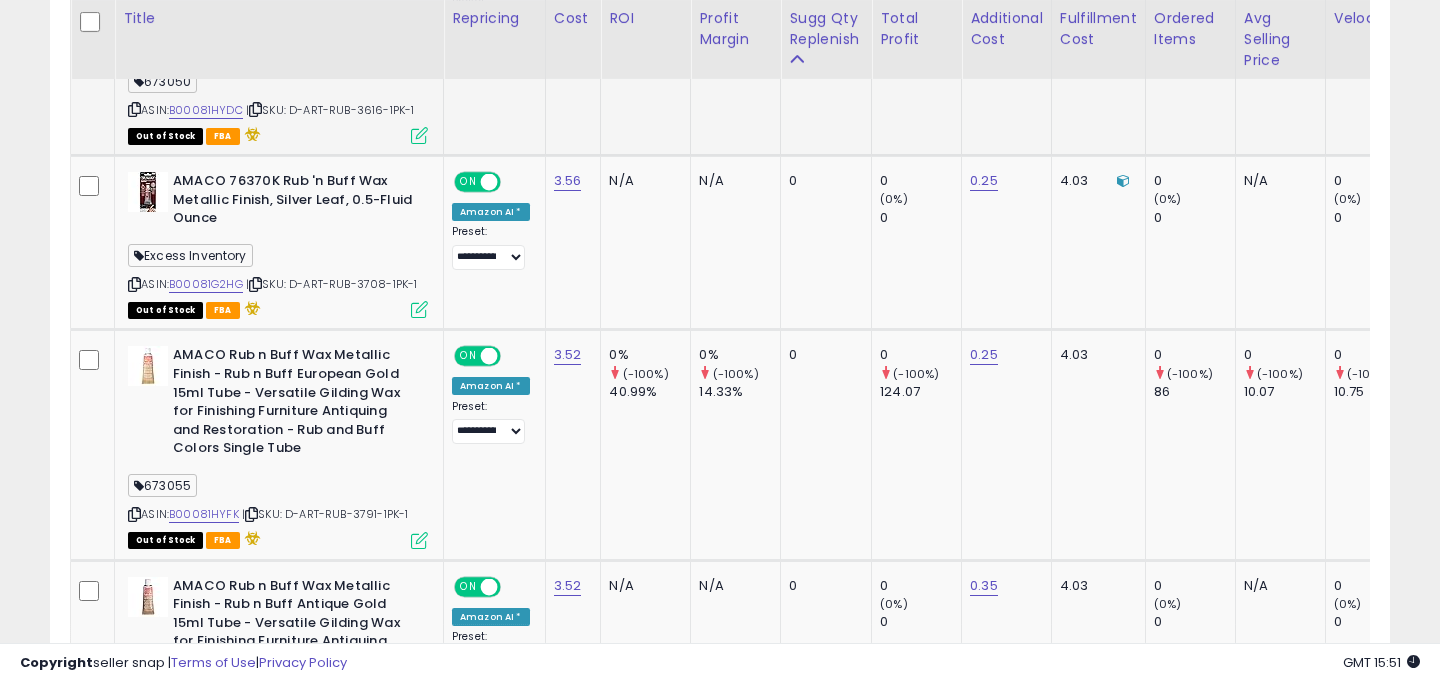 scroll, scrollTop: 2216, scrollLeft: 0, axis: vertical 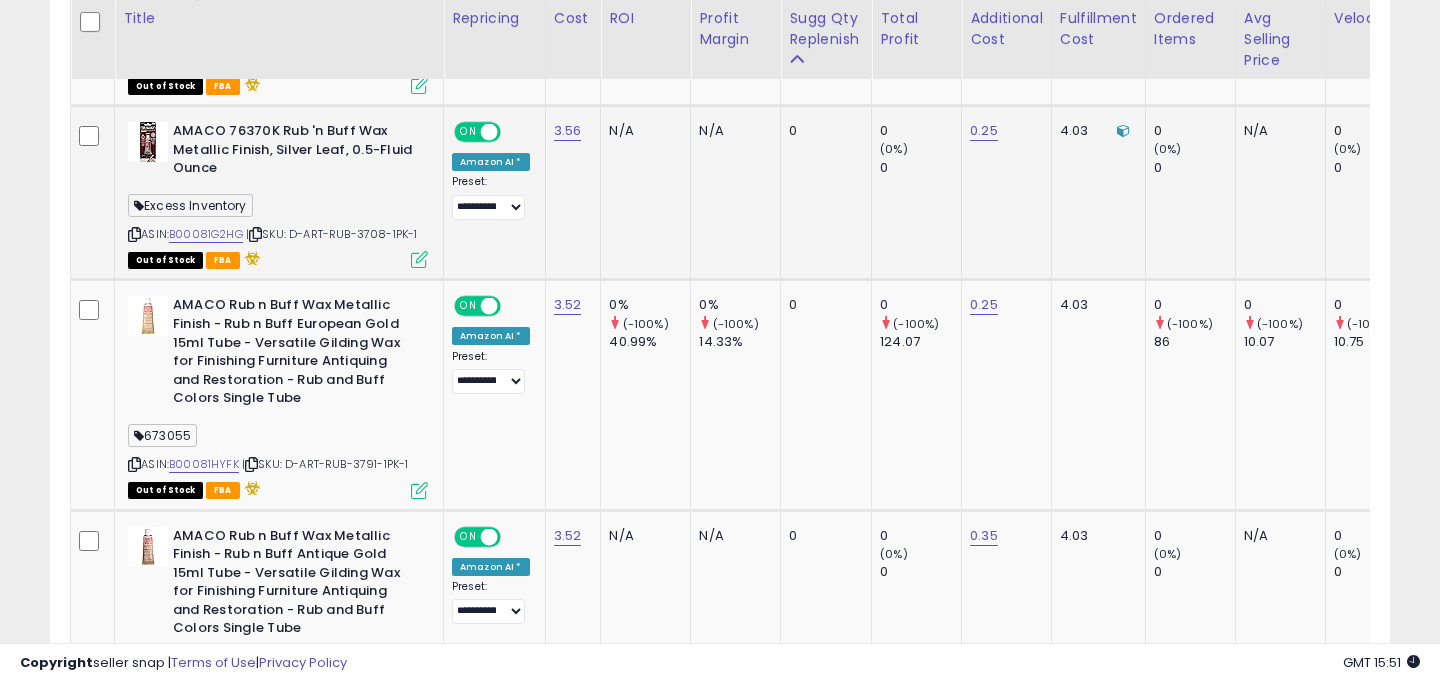 click at bounding box center [255, 234] 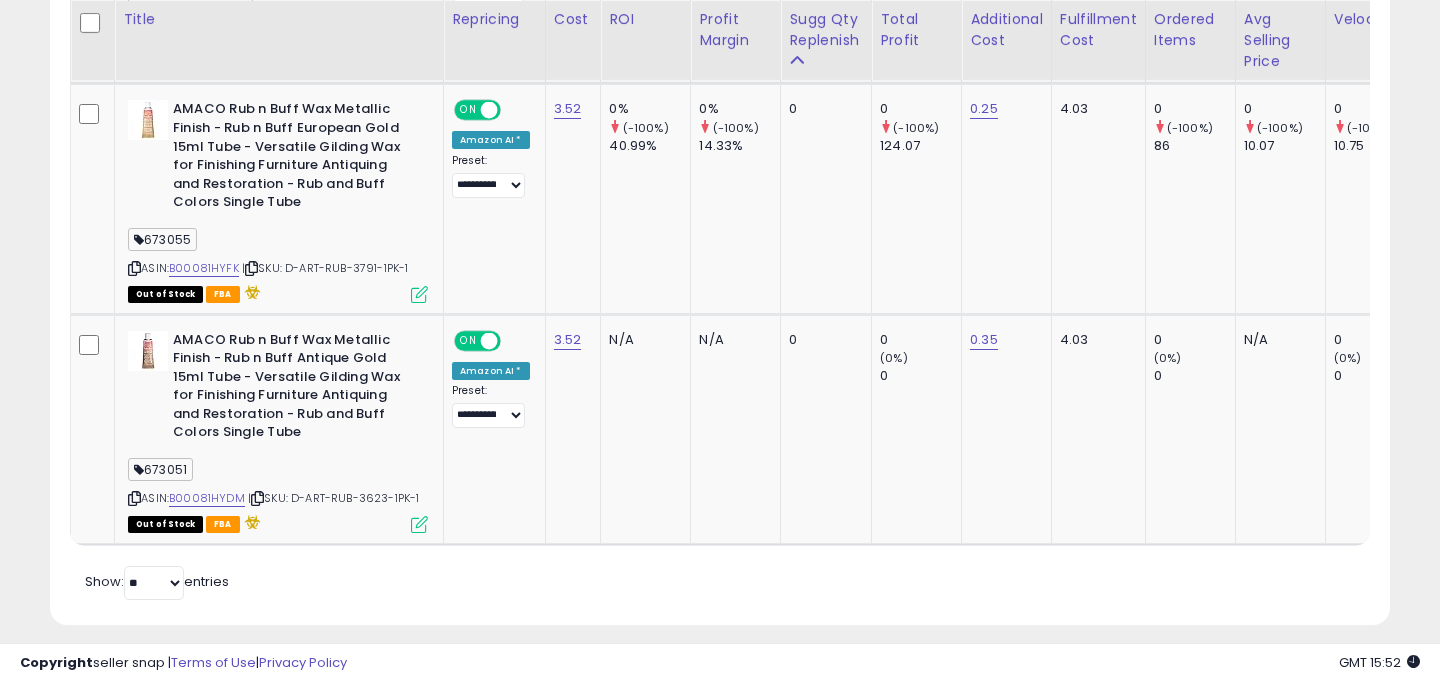 scroll, scrollTop: 2413, scrollLeft: 0, axis: vertical 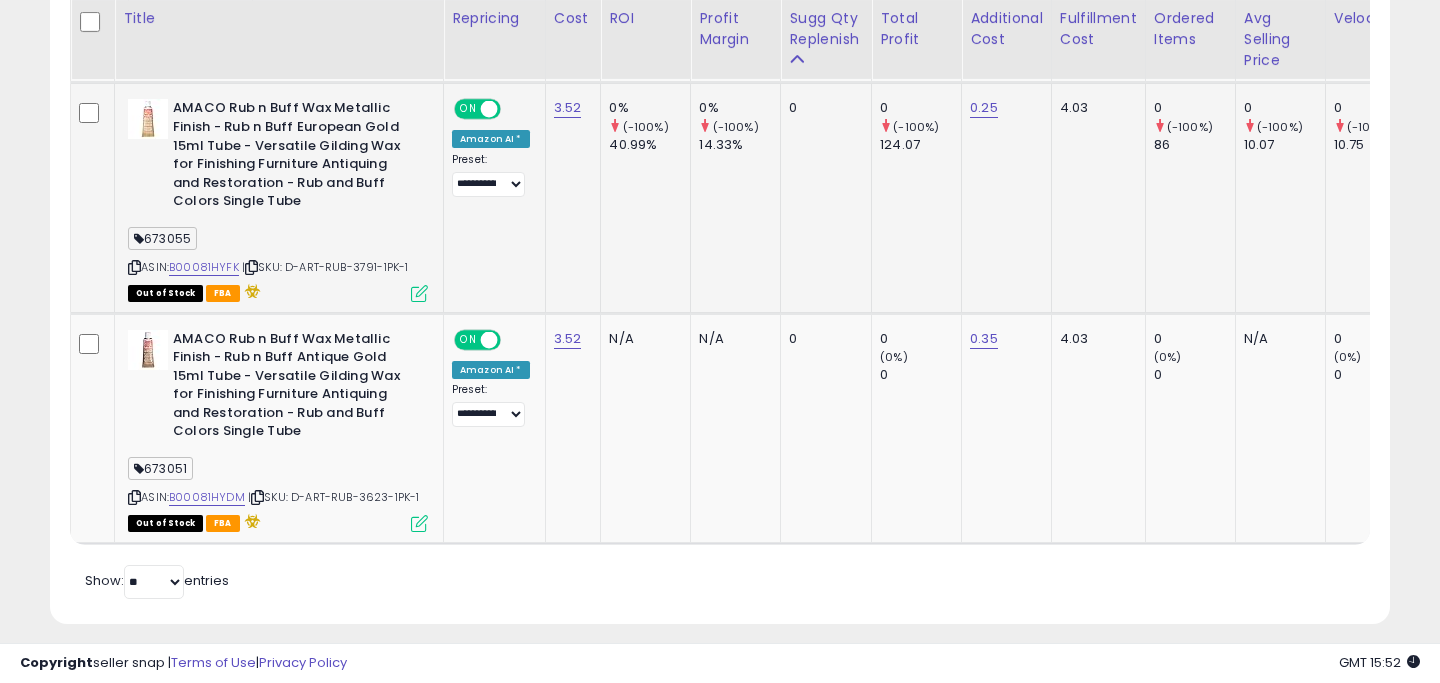 click on "673055" at bounding box center [162, 238] 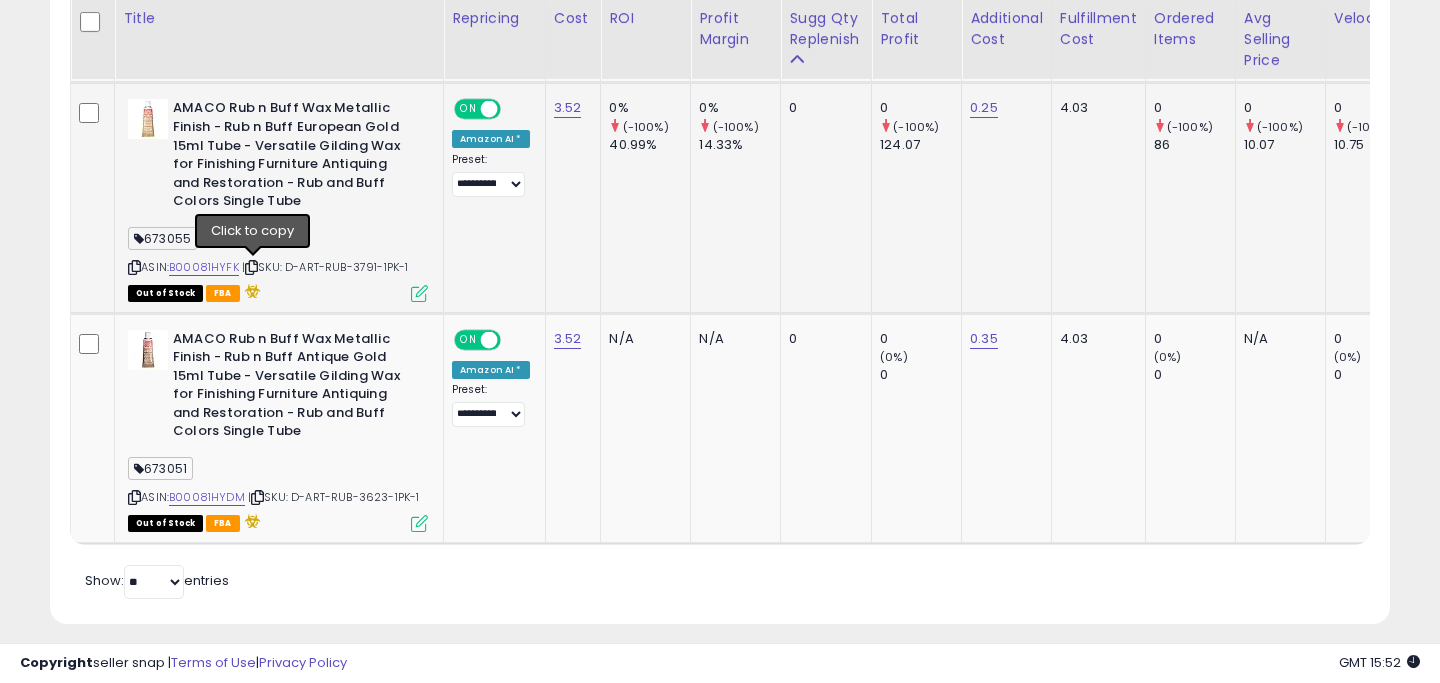 click at bounding box center (251, 267) 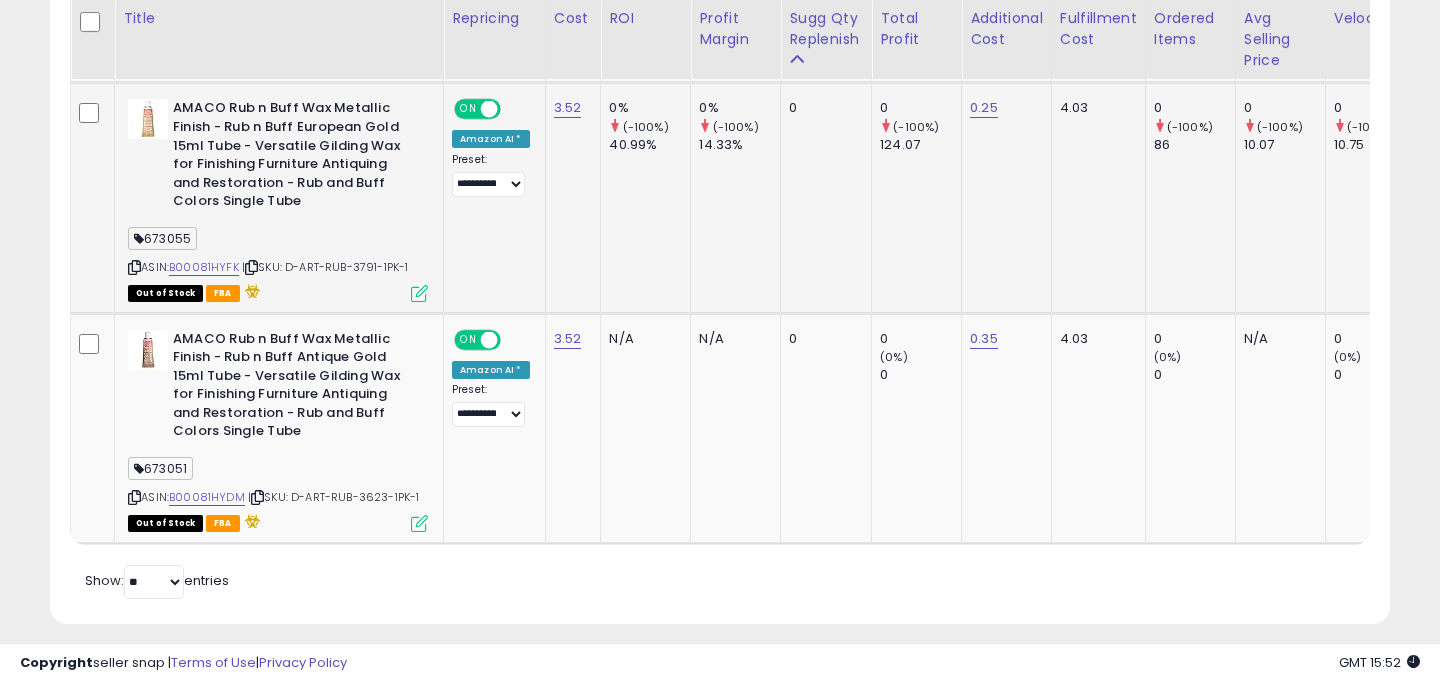 click on "0%     (-100%)   40.99%" 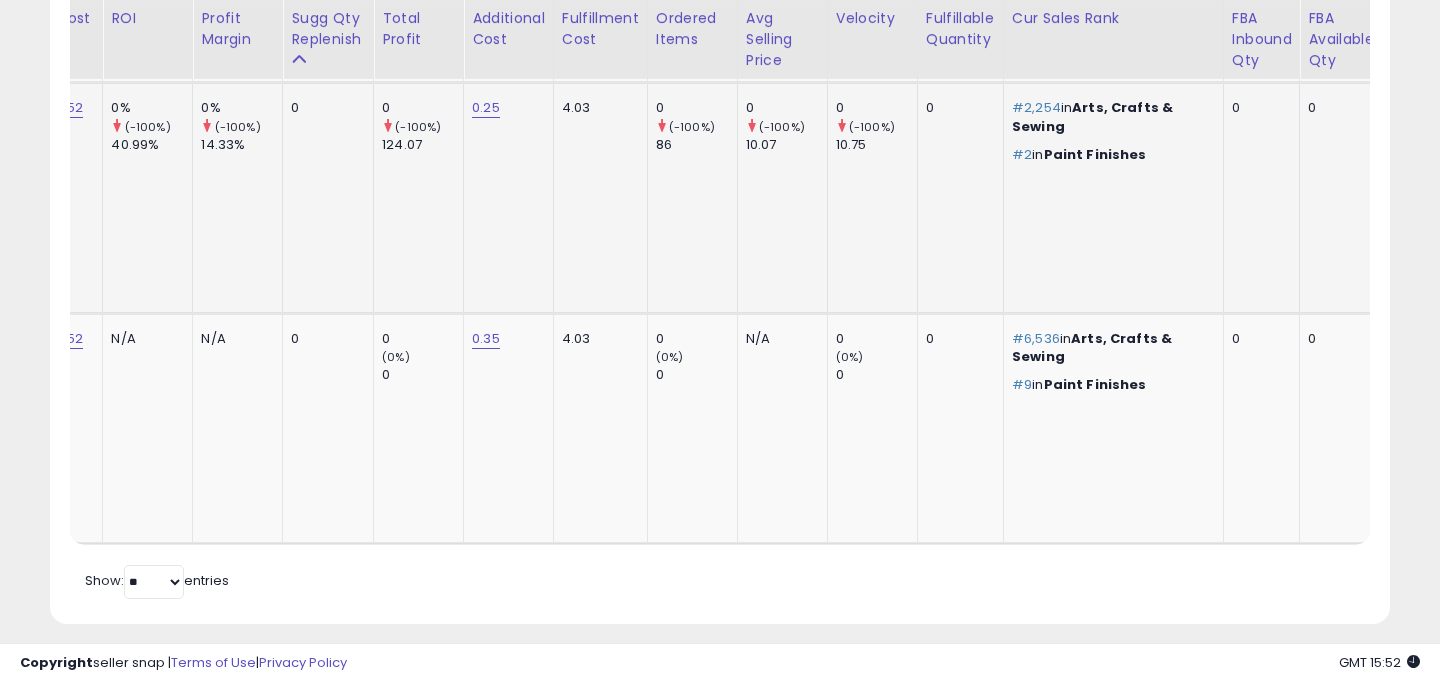 scroll, scrollTop: 0, scrollLeft: 719, axis: horizontal 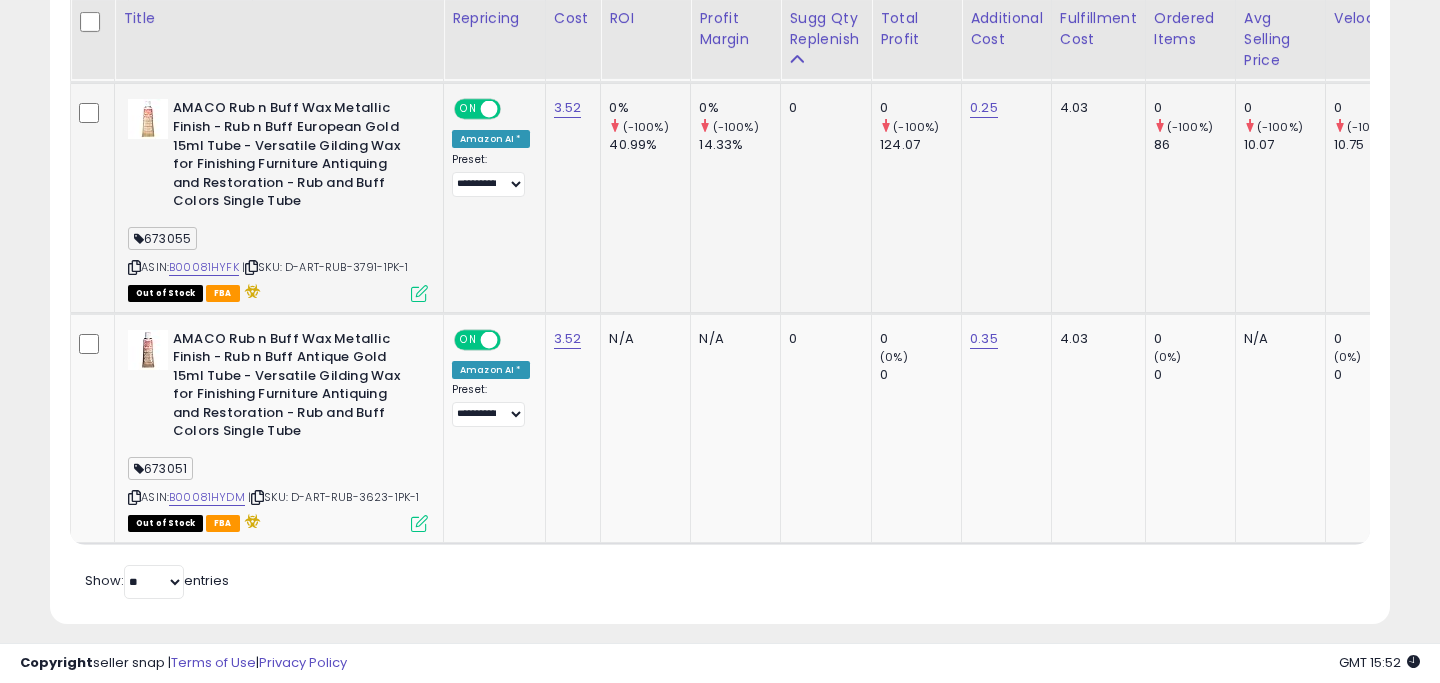 click on "673055" at bounding box center [162, 238] 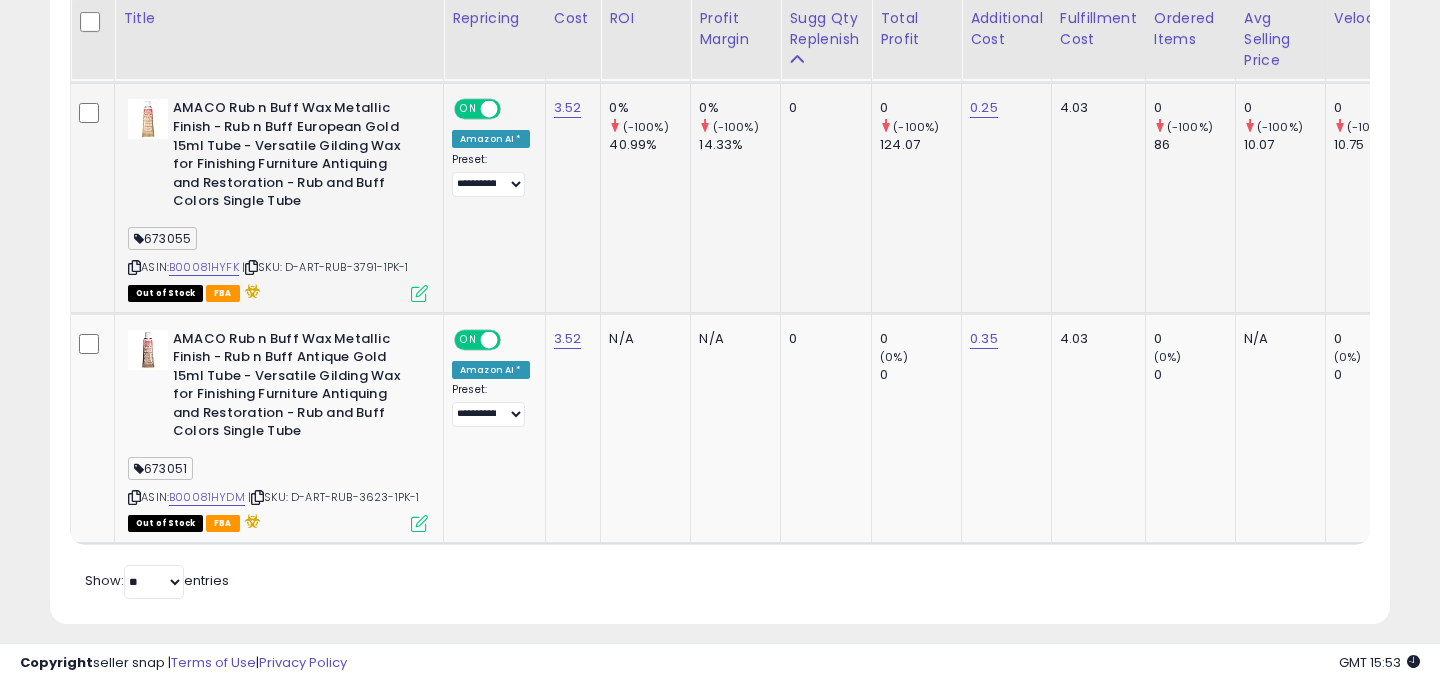 copy on "673055" 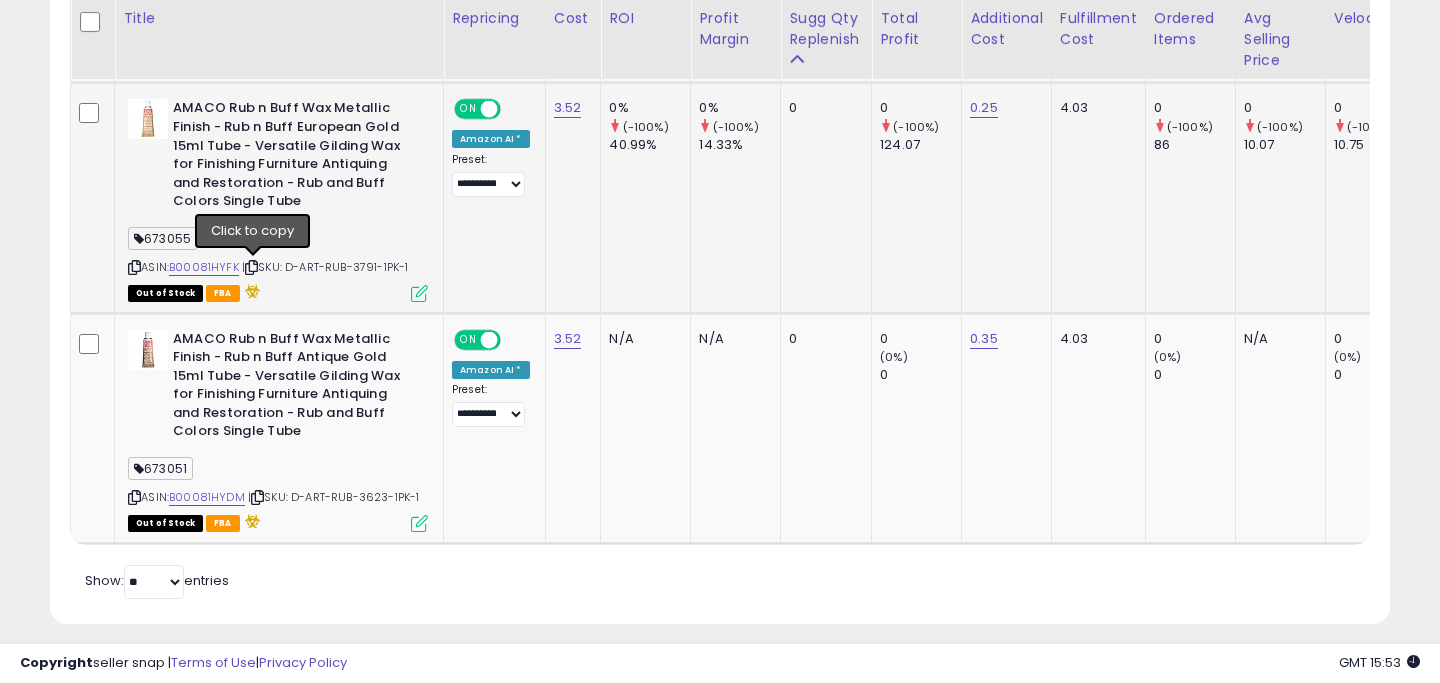 click at bounding box center [251, 267] 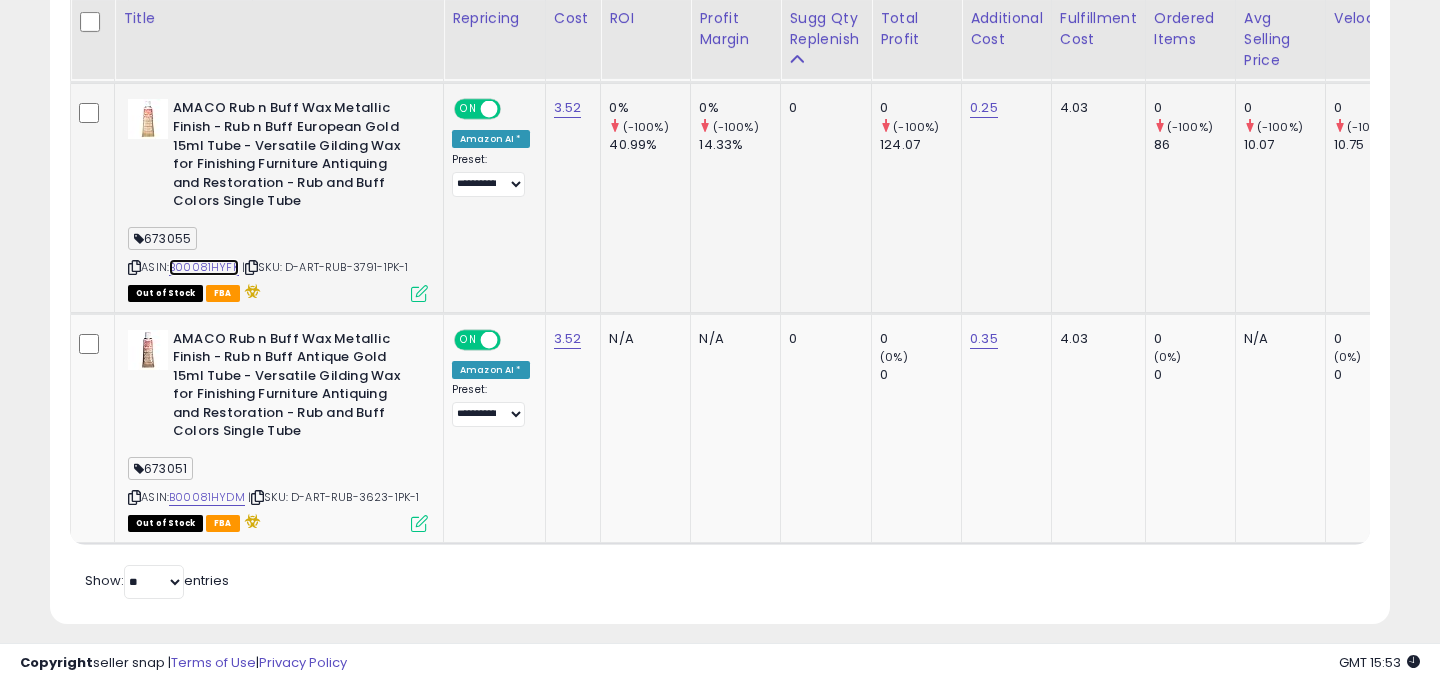 click on "B00081HYFK" at bounding box center (204, 267) 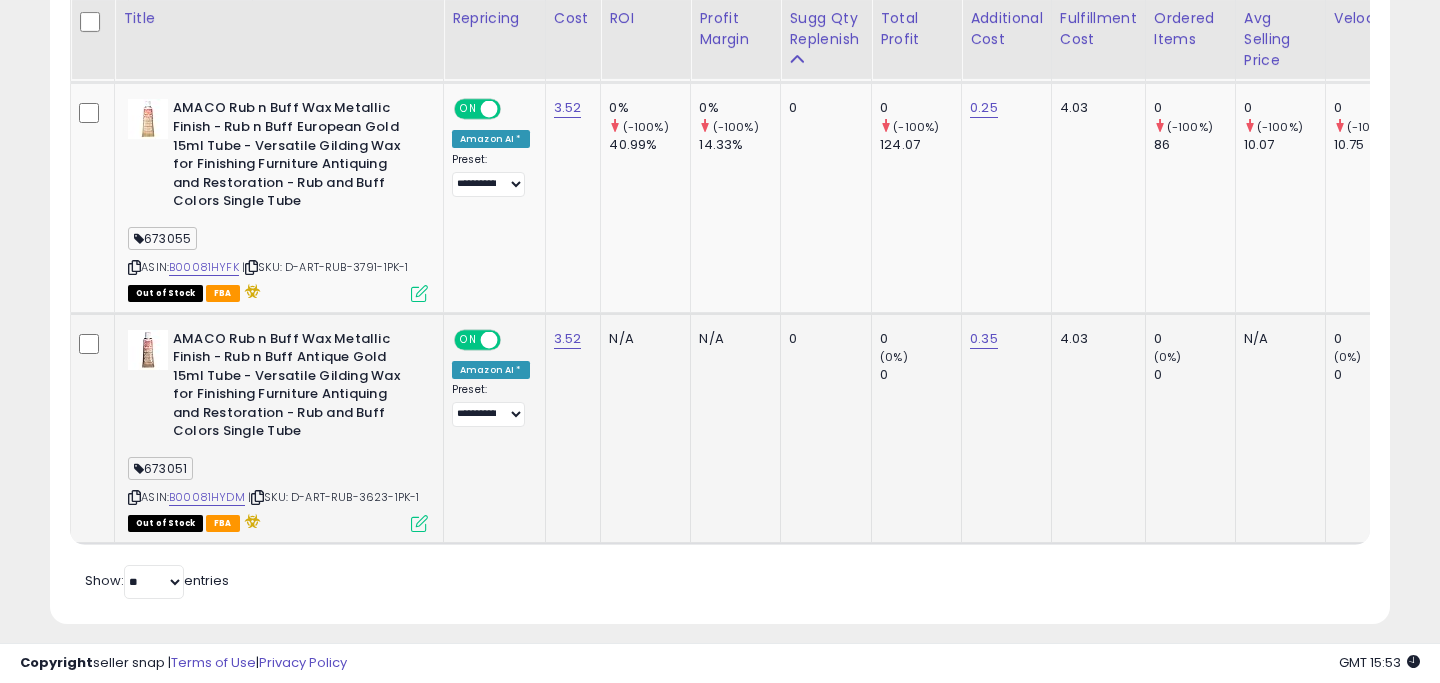 click on "673051" at bounding box center [160, 468] 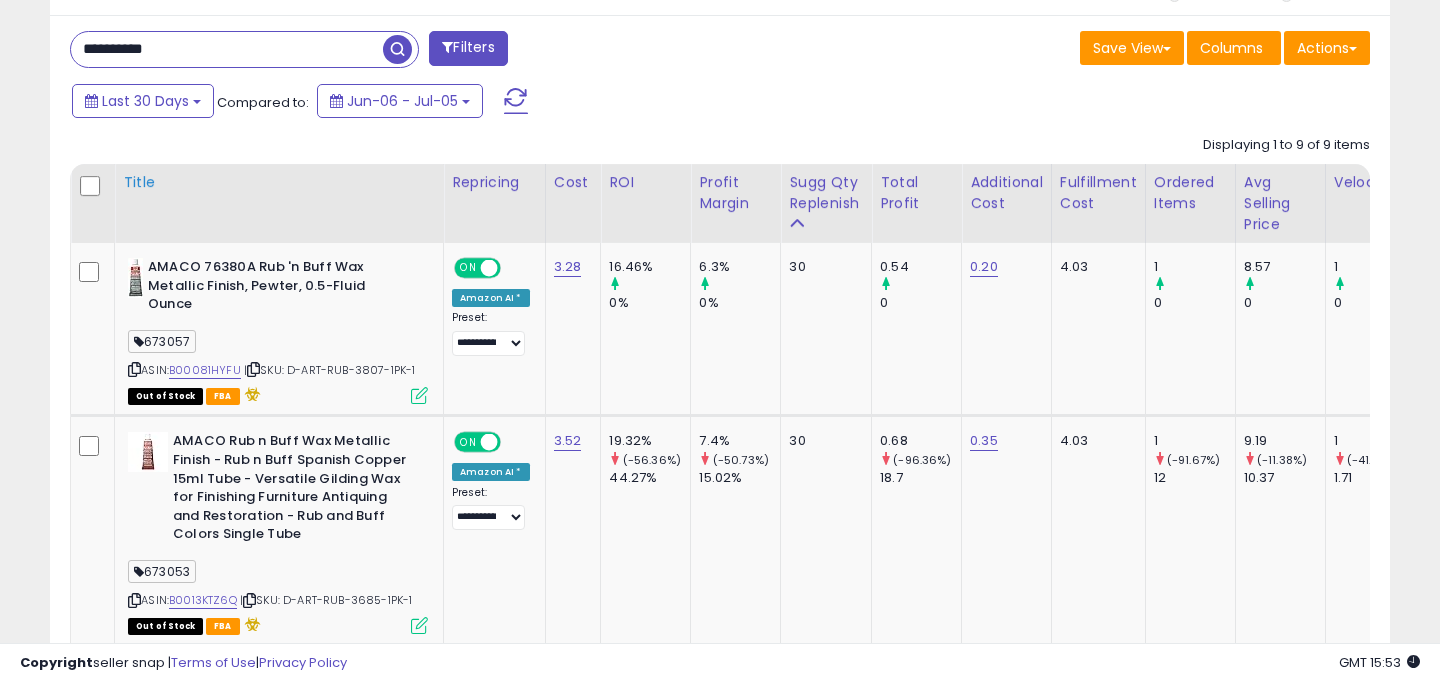 scroll, scrollTop: 2429, scrollLeft: 0, axis: vertical 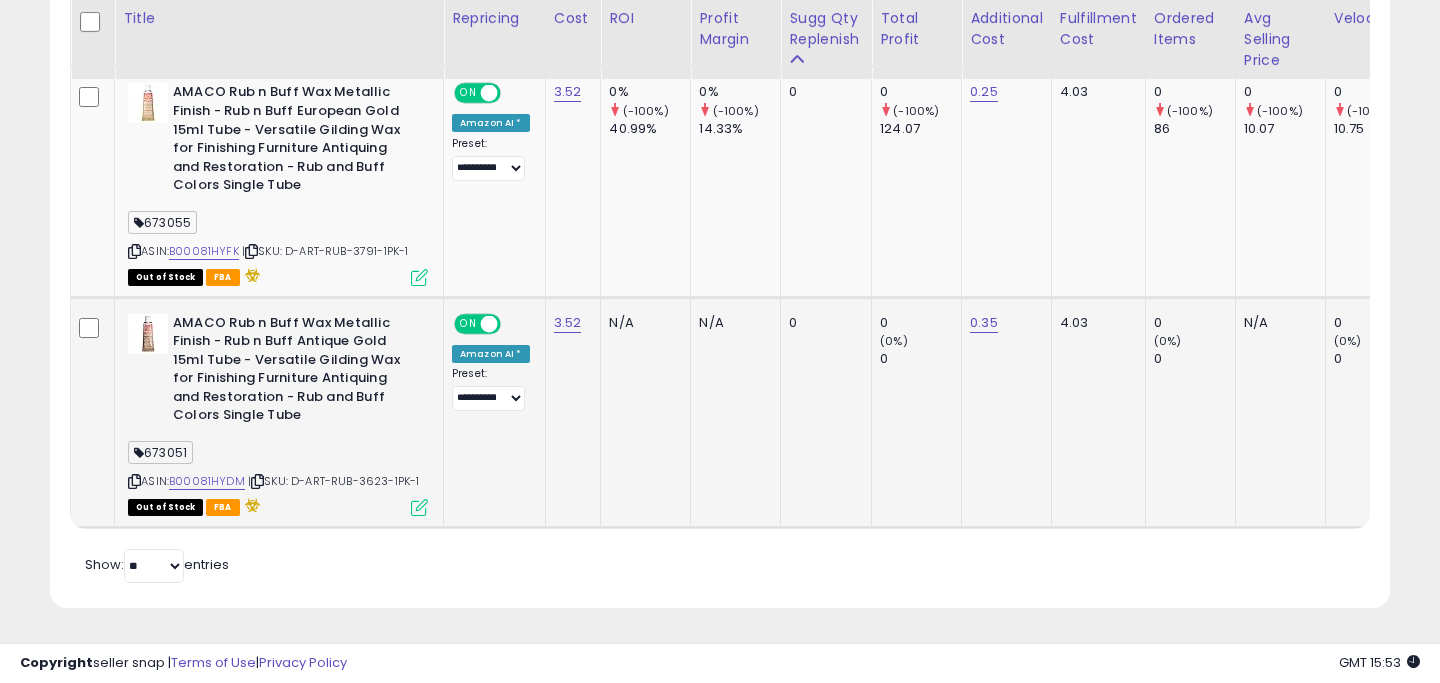 click at bounding box center [257, 481] 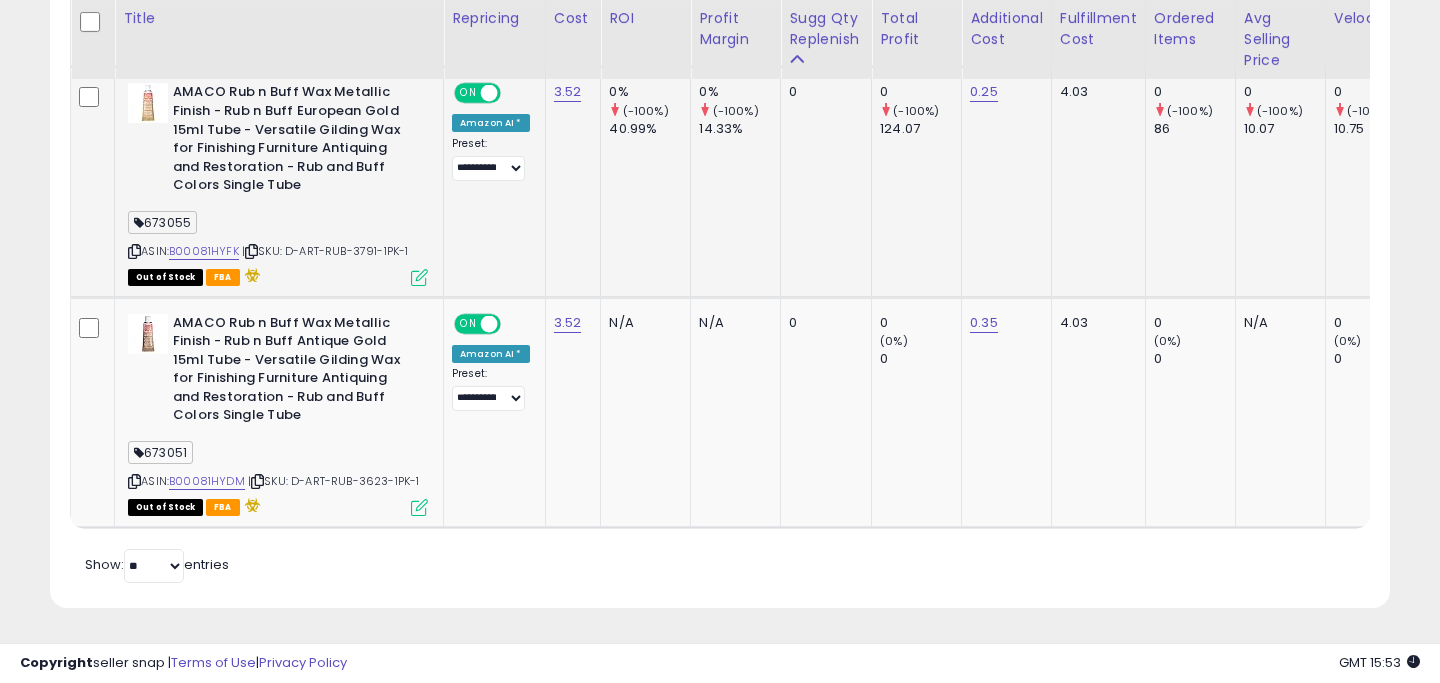 click at bounding box center (251, 251) 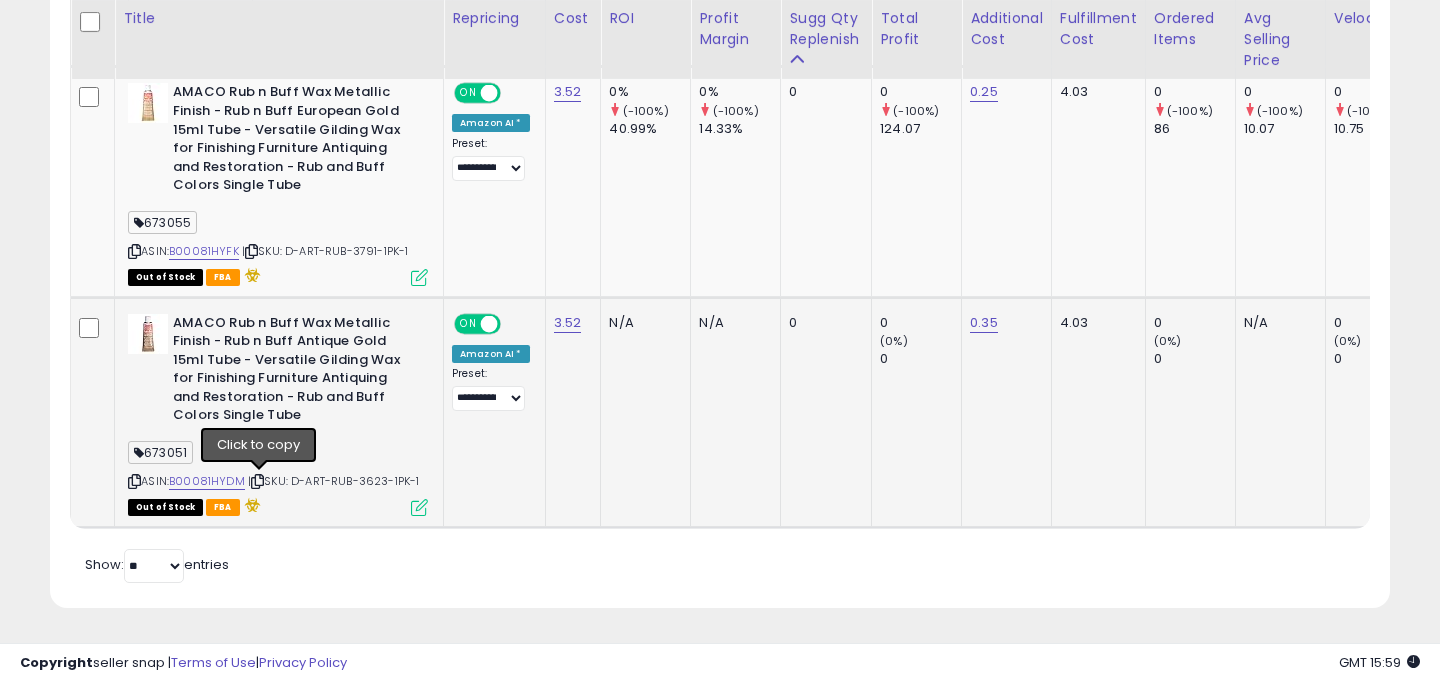 click on "673051" at bounding box center (160, 452) 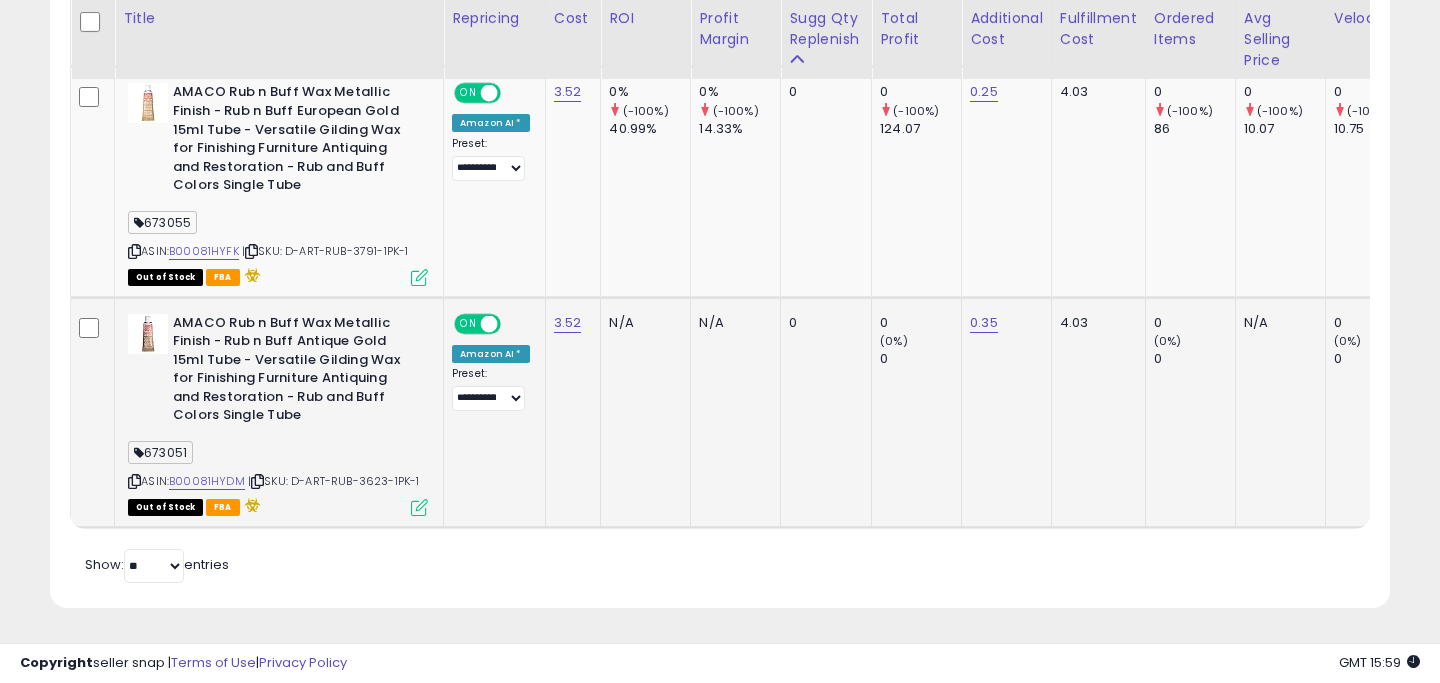 click on "673051" at bounding box center (160, 452) 